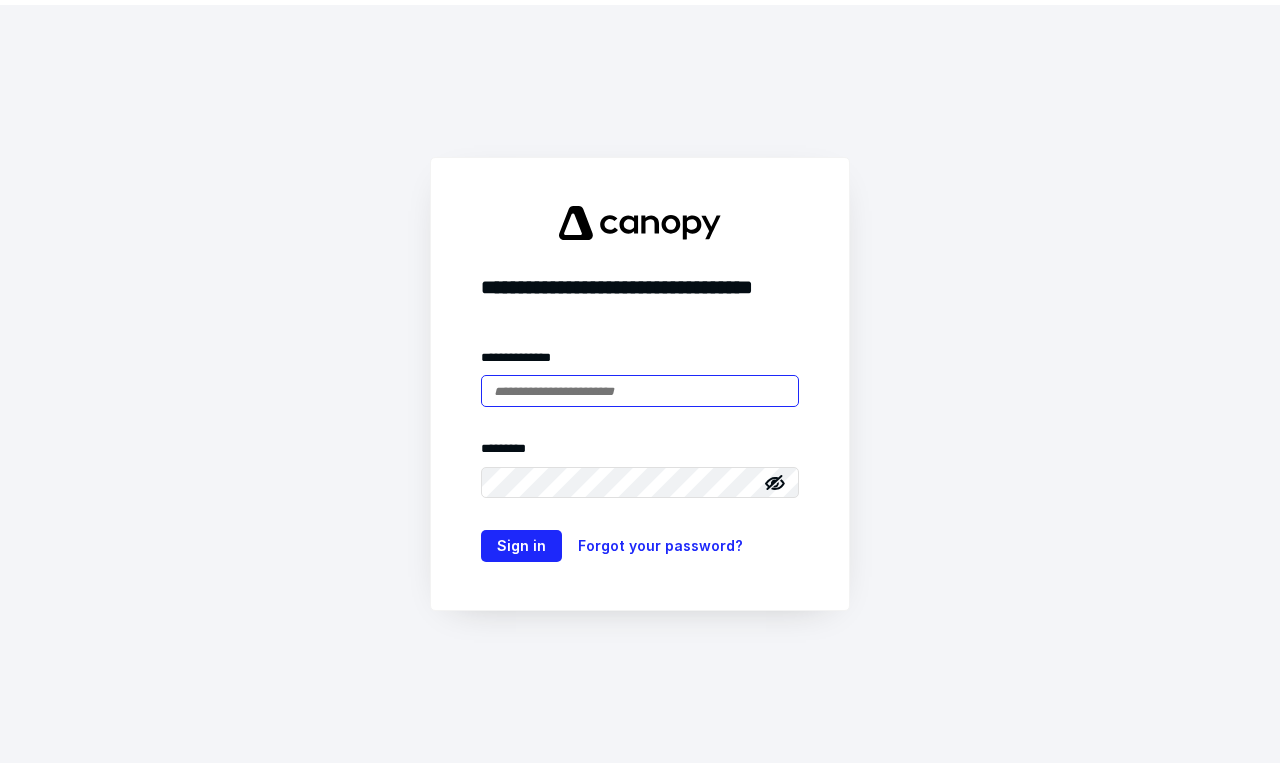 scroll, scrollTop: 0, scrollLeft: 0, axis: both 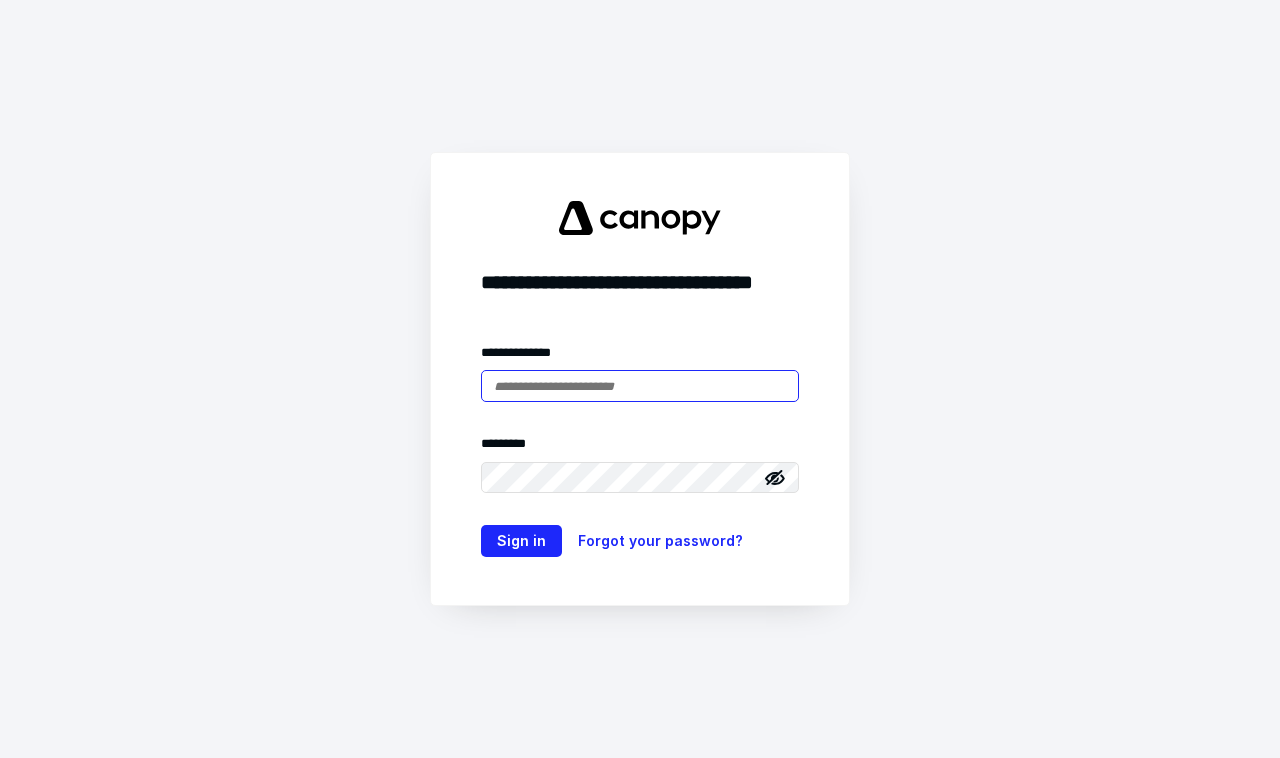 type on "**********" 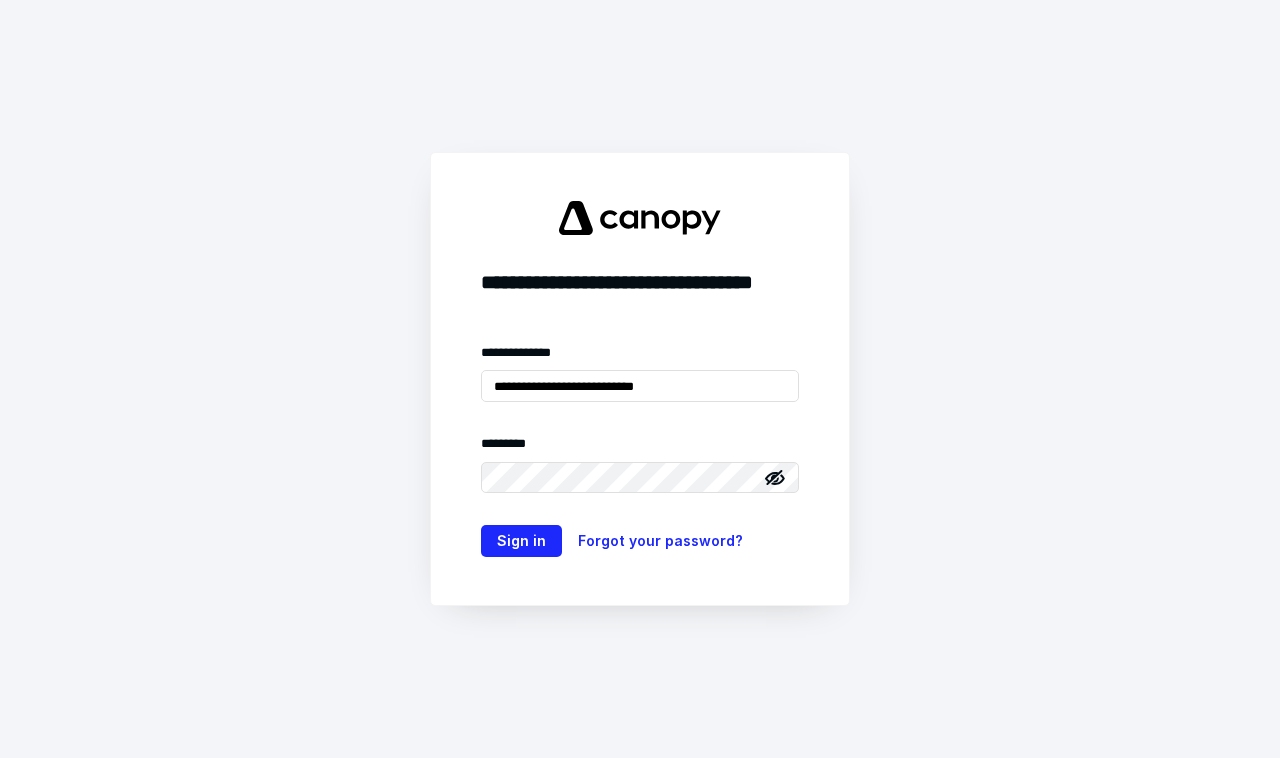 click on "**********" at bounding box center (640, 450) 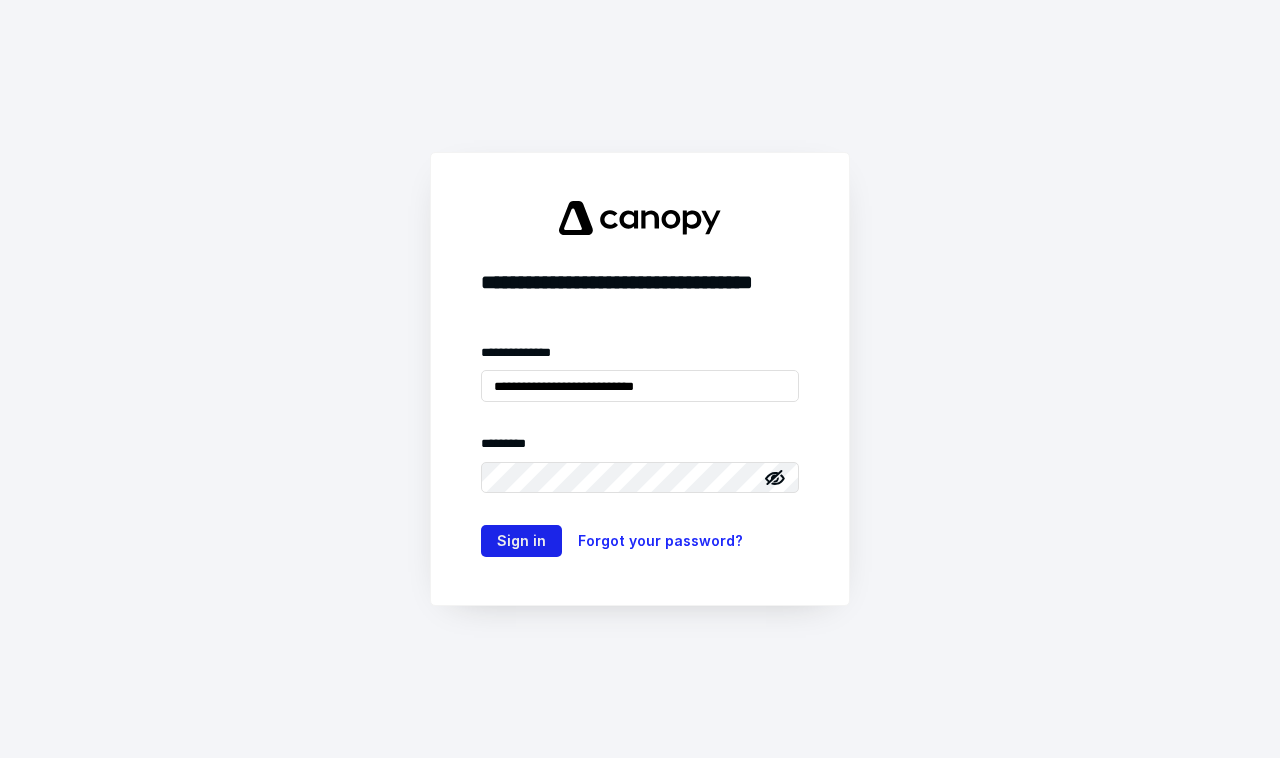 click on "Sign in" at bounding box center [521, 541] 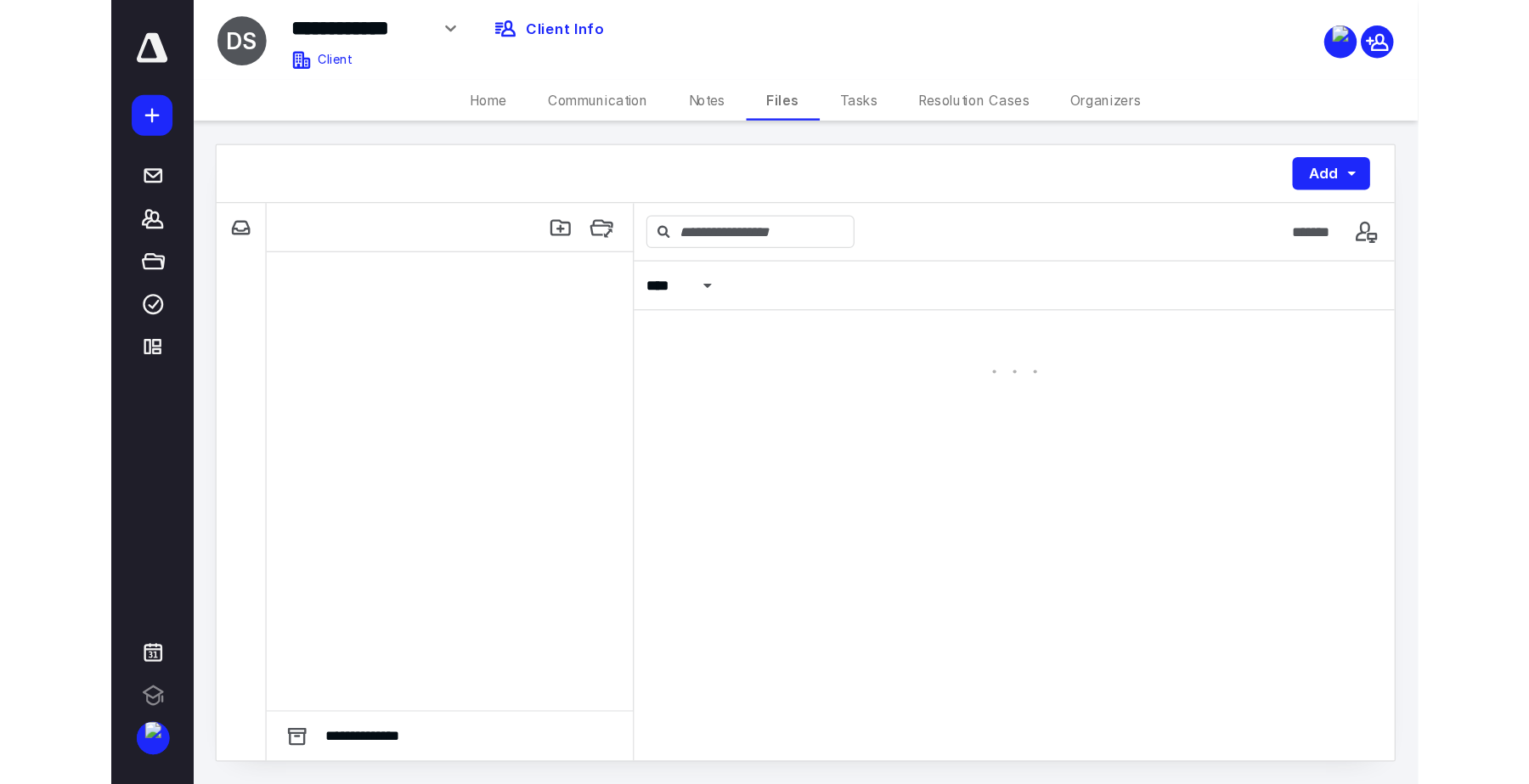 scroll, scrollTop: 0, scrollLeft: 0, axis: both 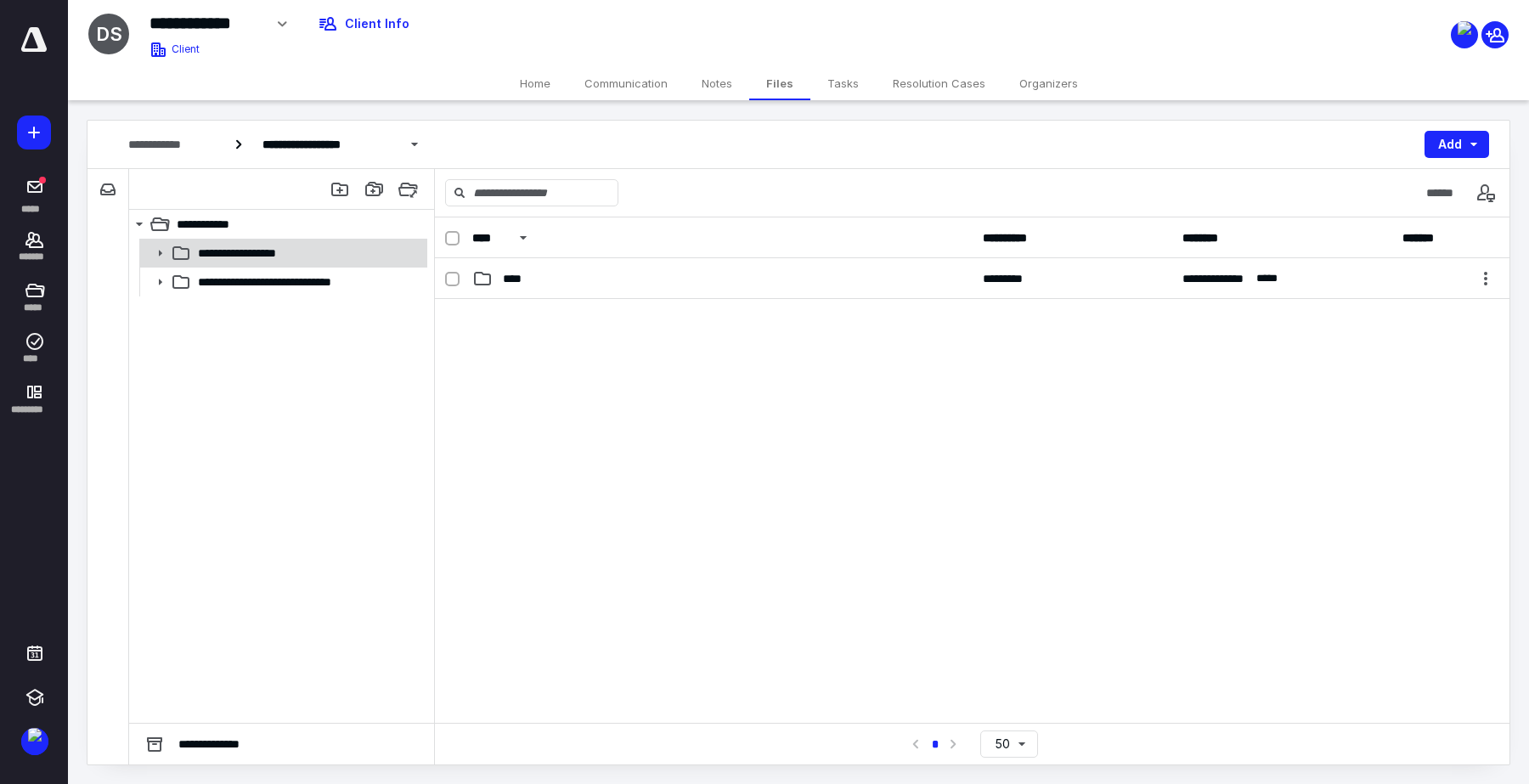 click on "**********" at bounding box center [307, 253] 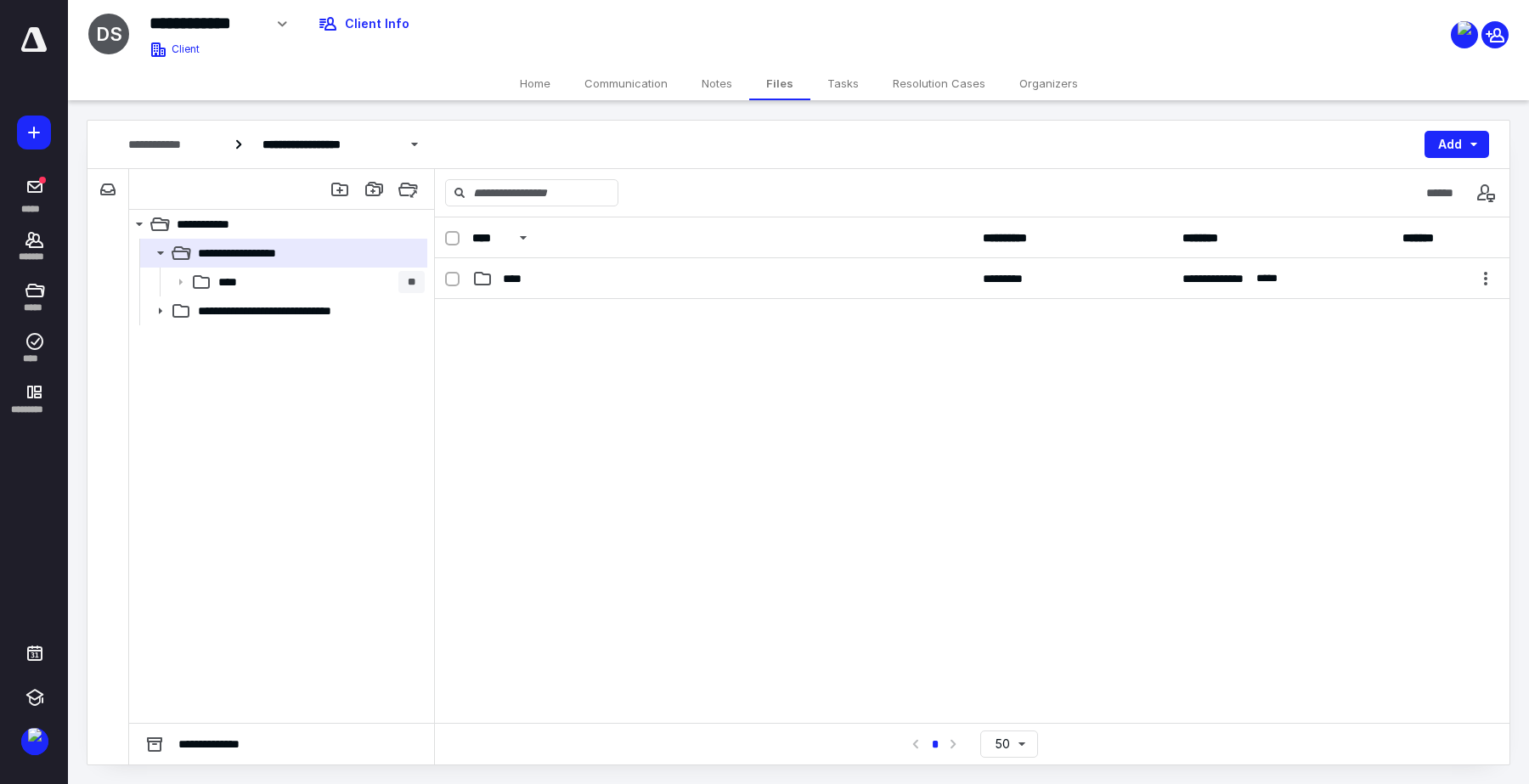 click at bounding box center (972, 426) 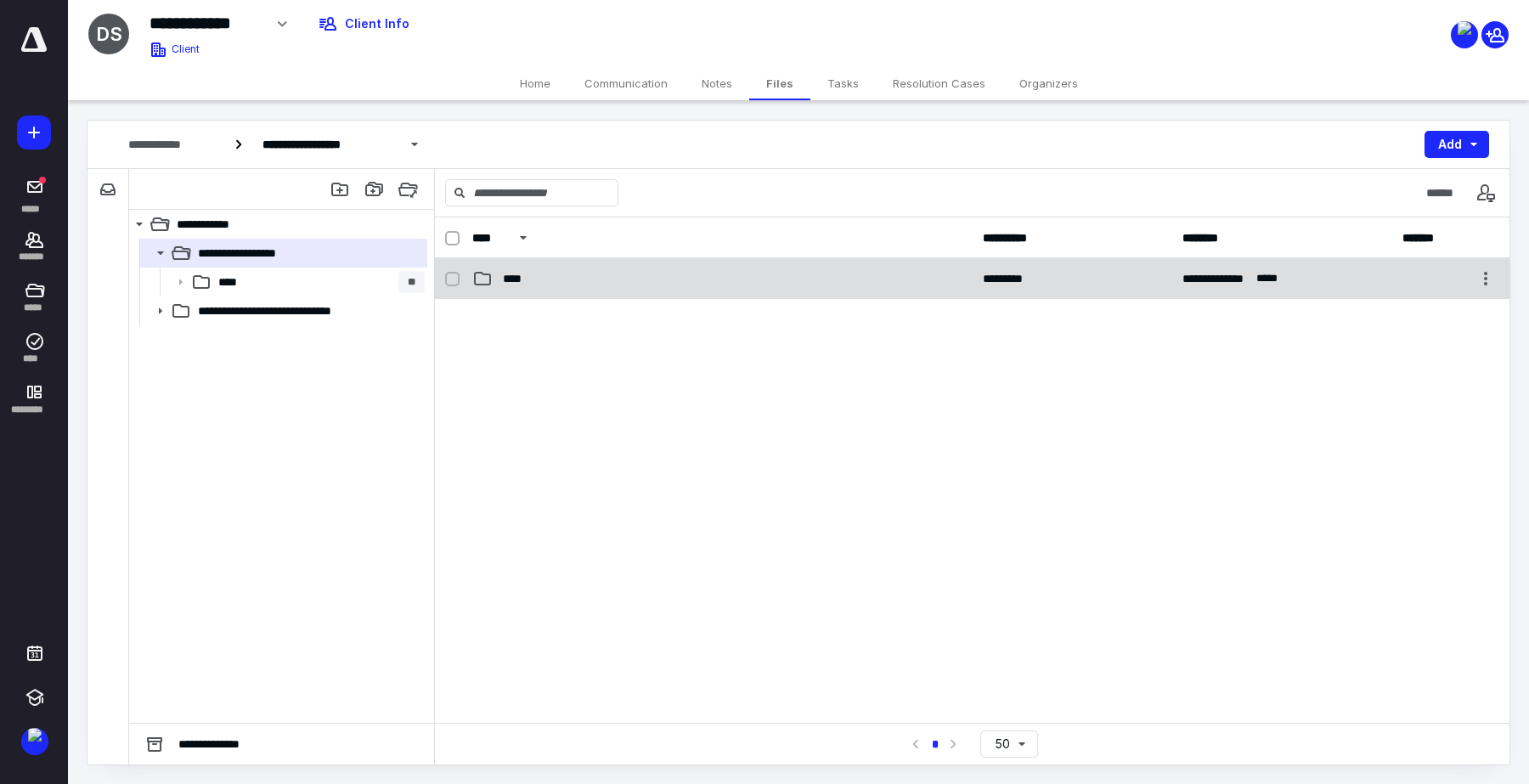 click on "****" at bounding box center (722, 279) 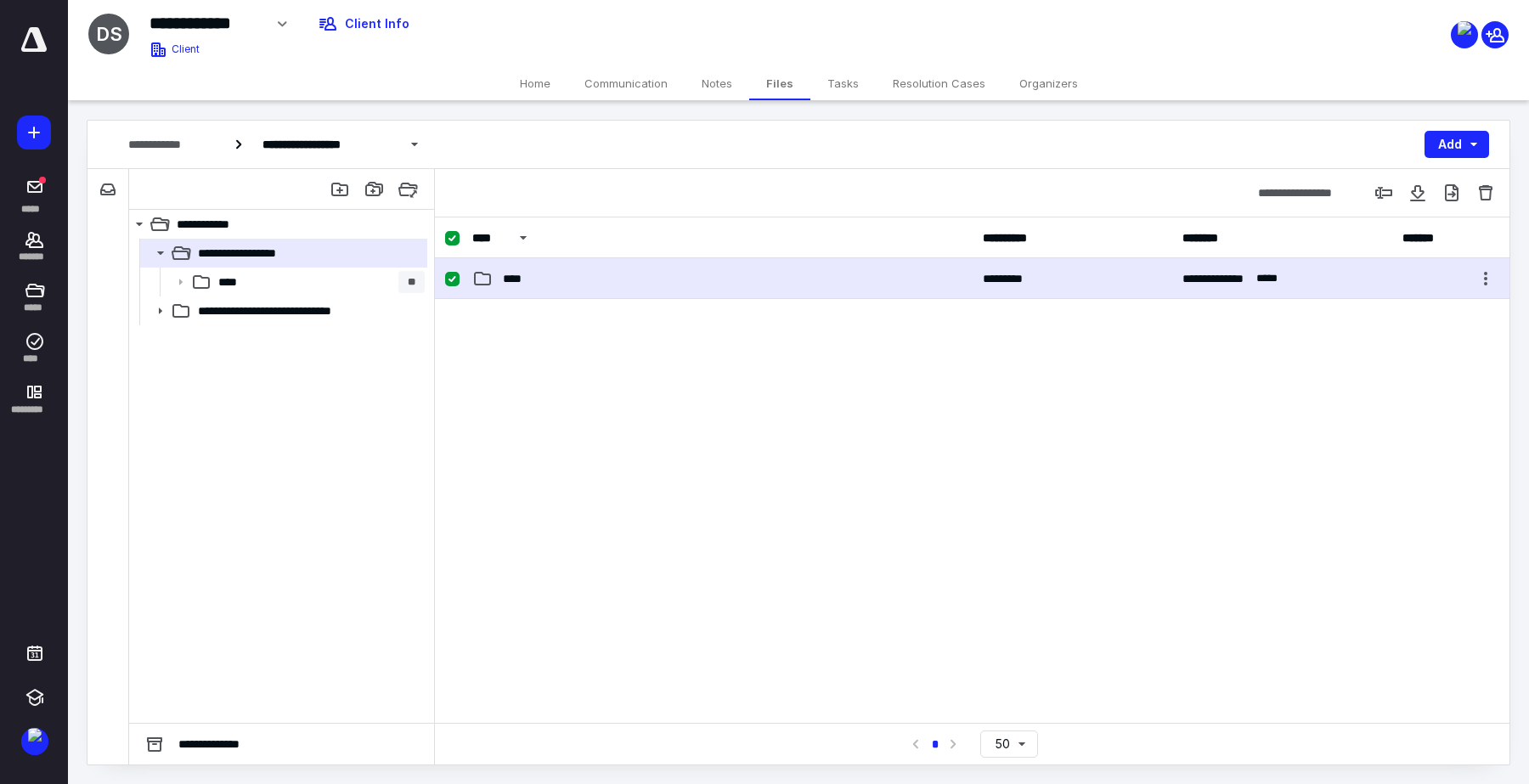 click on "****" at bounding box center (722, 279) 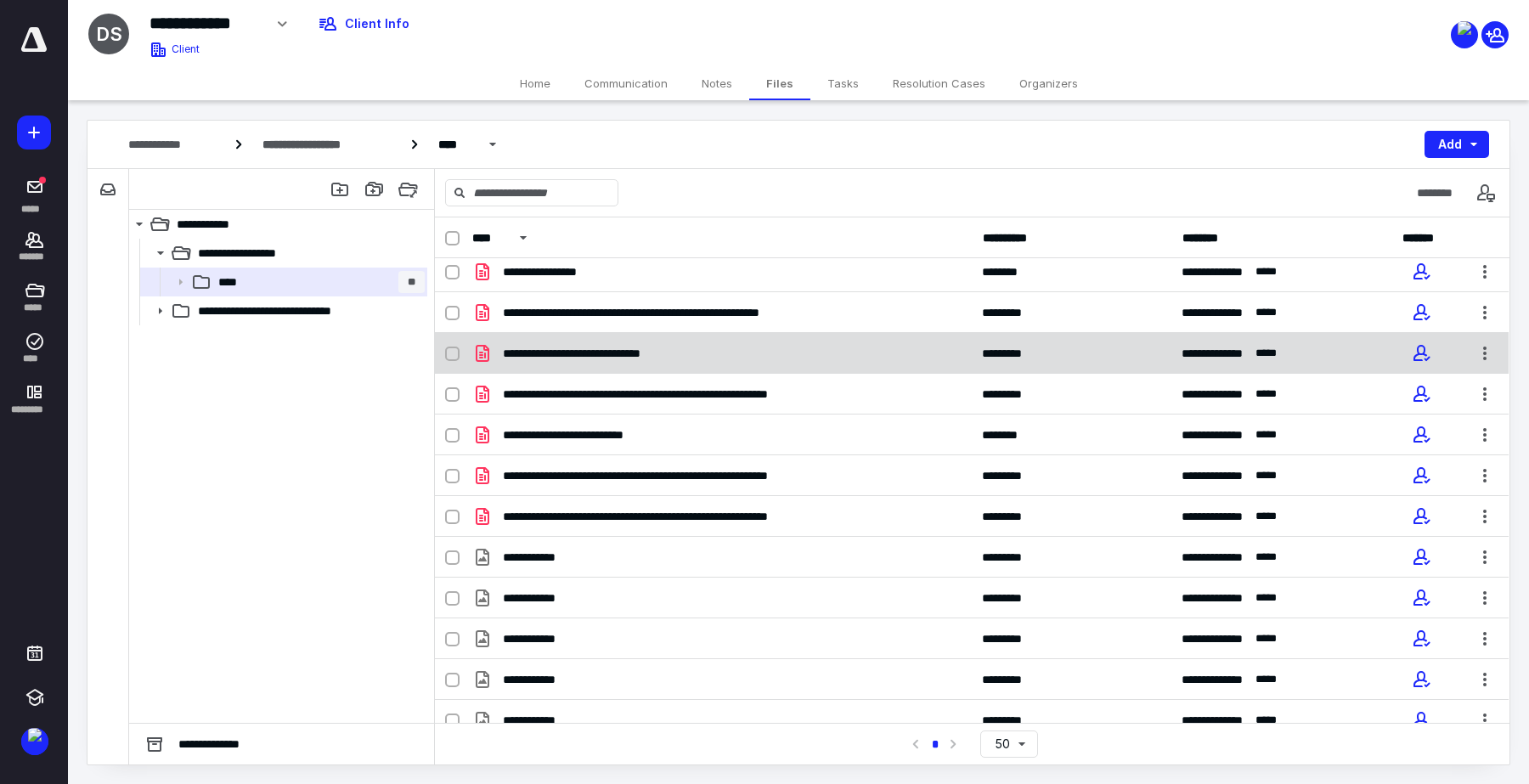 scroll, scrollTop: 212, scrollLeft: 0, axis: vertical 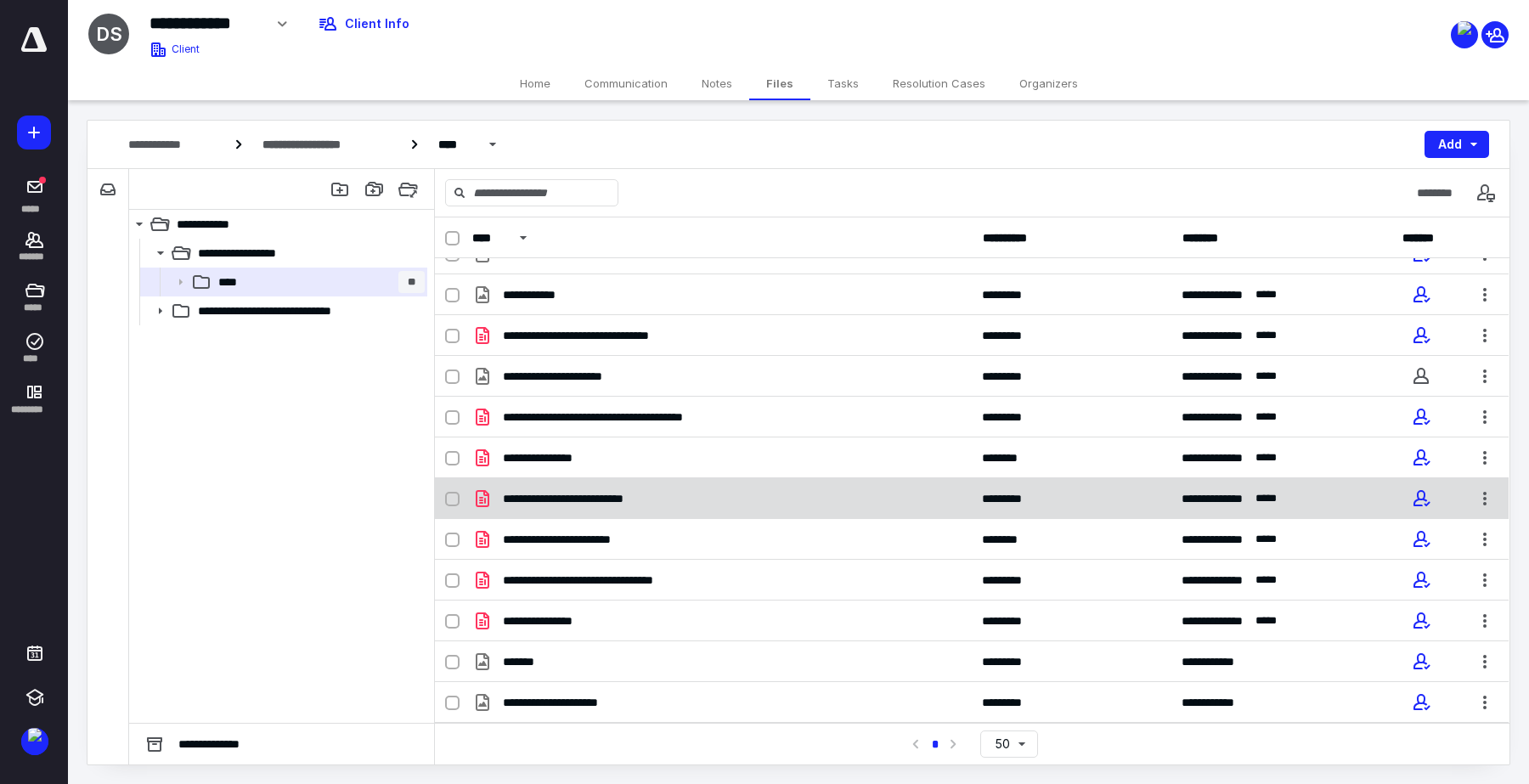 click on "**********" at bounding box center [722, 499] 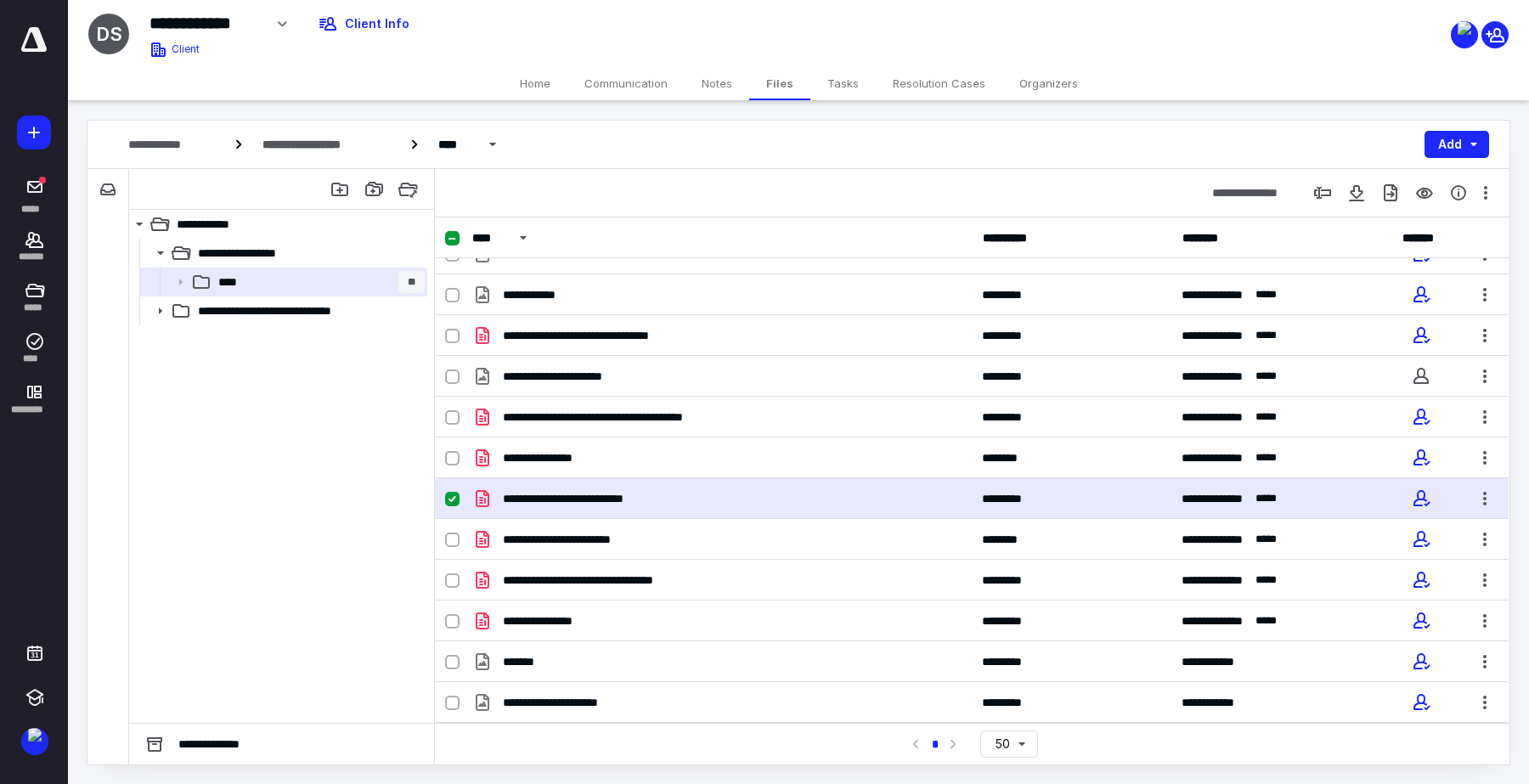 click on "**********" at bounding box center [722, 499] 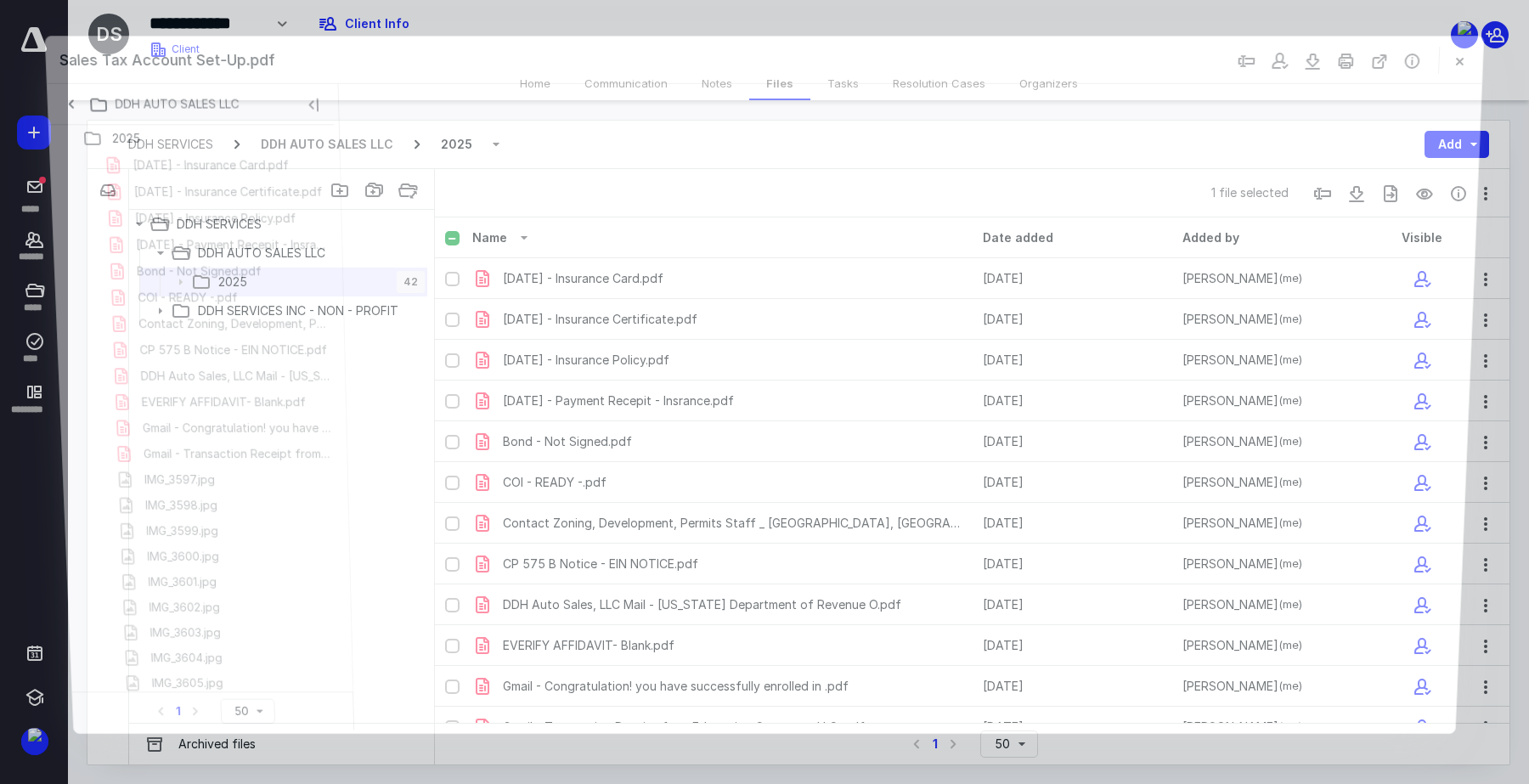 scroll, scrollTop: 1255, scrollLeft: 0, axis: vertical 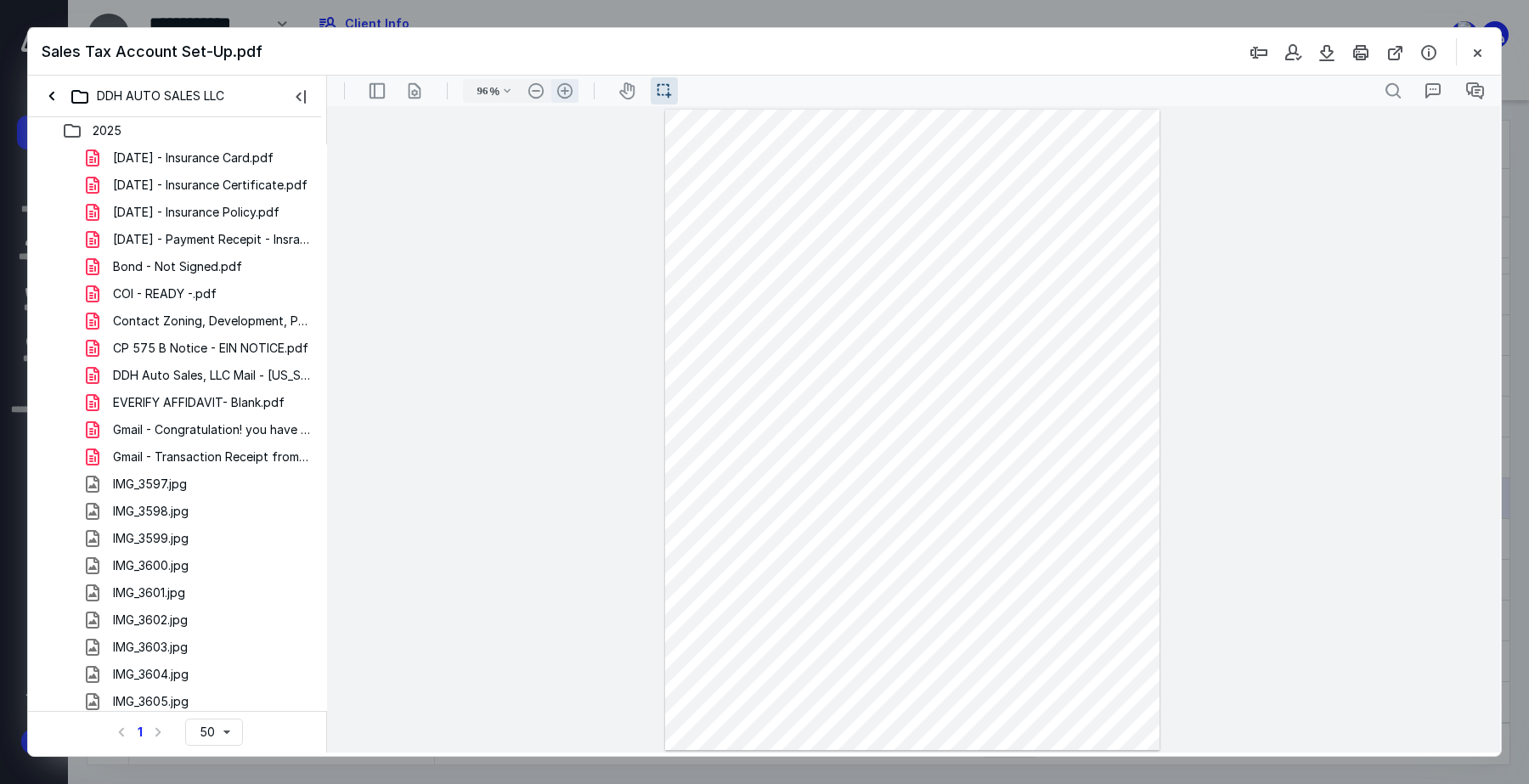 click on ".cls-1{fill:#abb0c4;} icon - header - zoom - in - line" at bounding box center (565, 91) 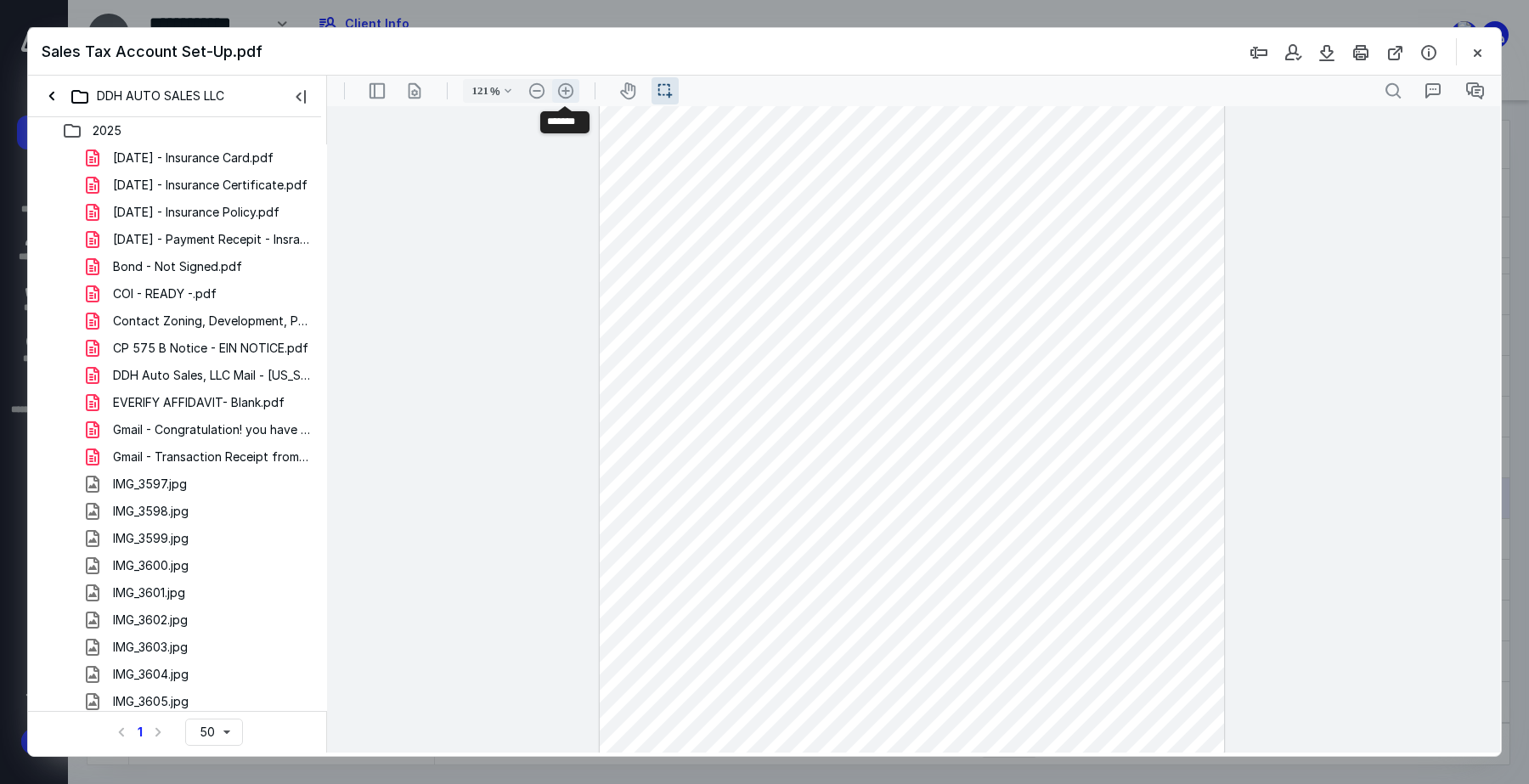 click on ".cls-1{fill:#abb0c4;} icon - header - zoom - in - line" at bounding box center [566, 91] 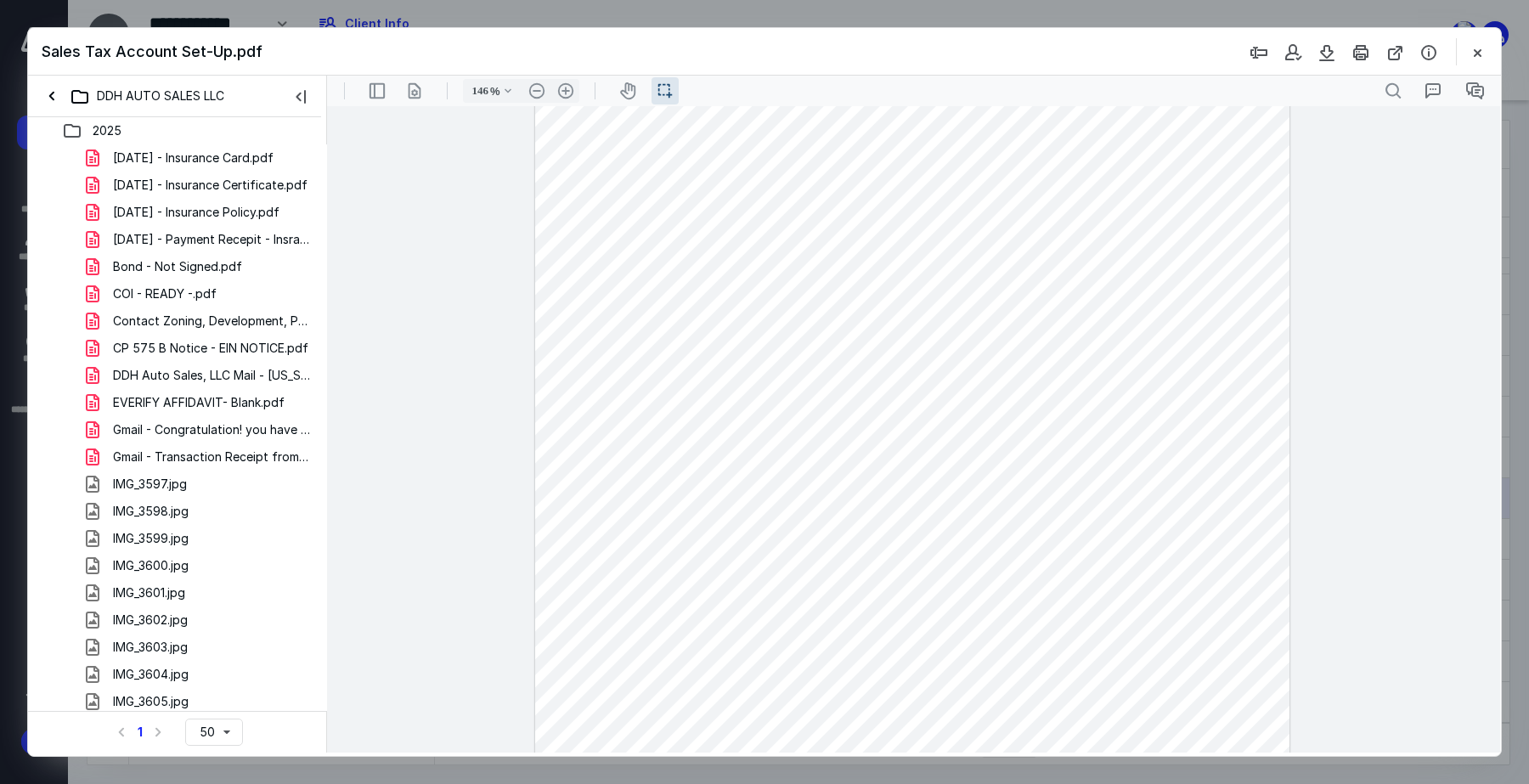 scroll, scrollTop: 161, scrollLeft: 0, axis: vertical 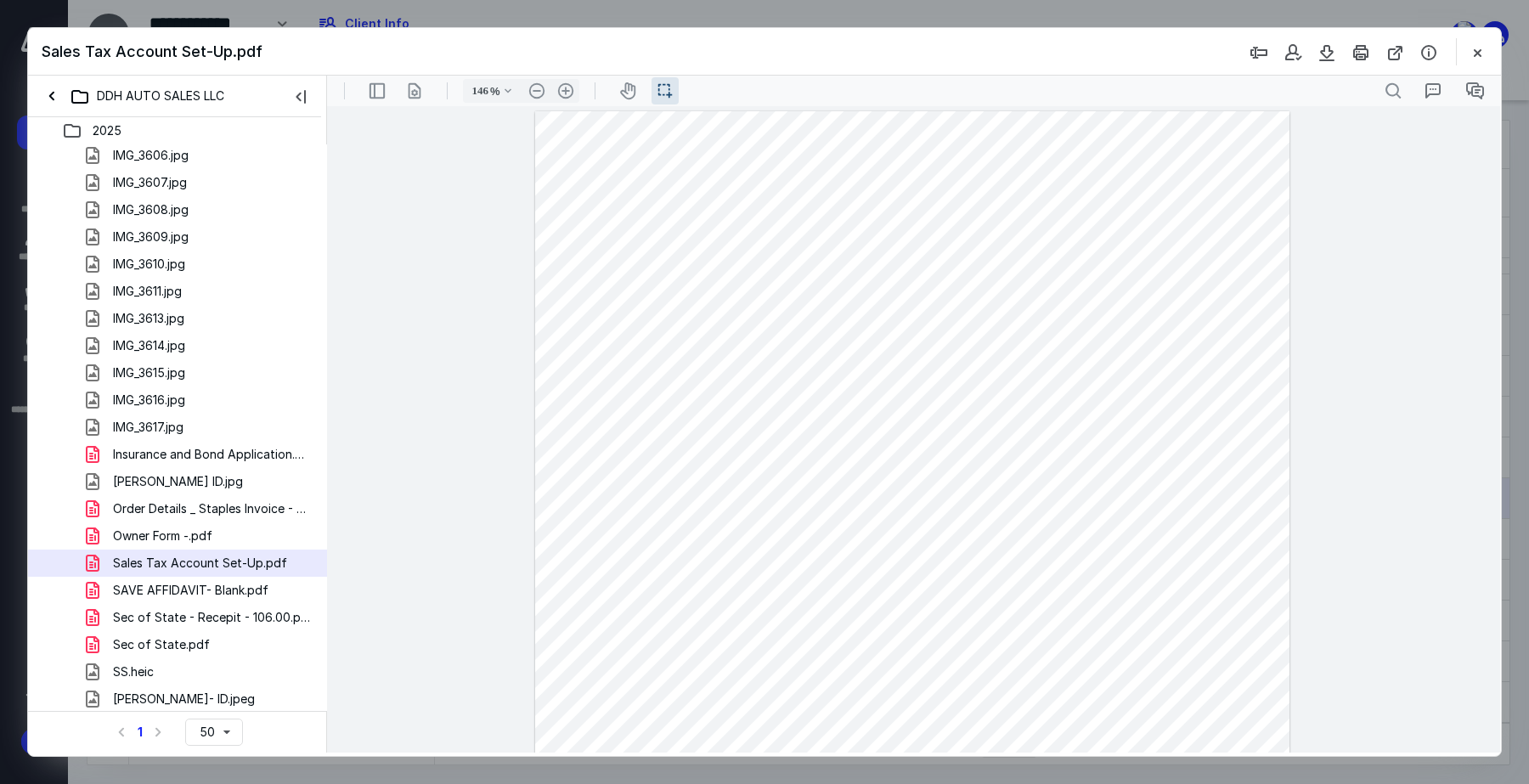 click on "Sales Tax Account Set-Up.pdf" at bounding box center [200, 563] 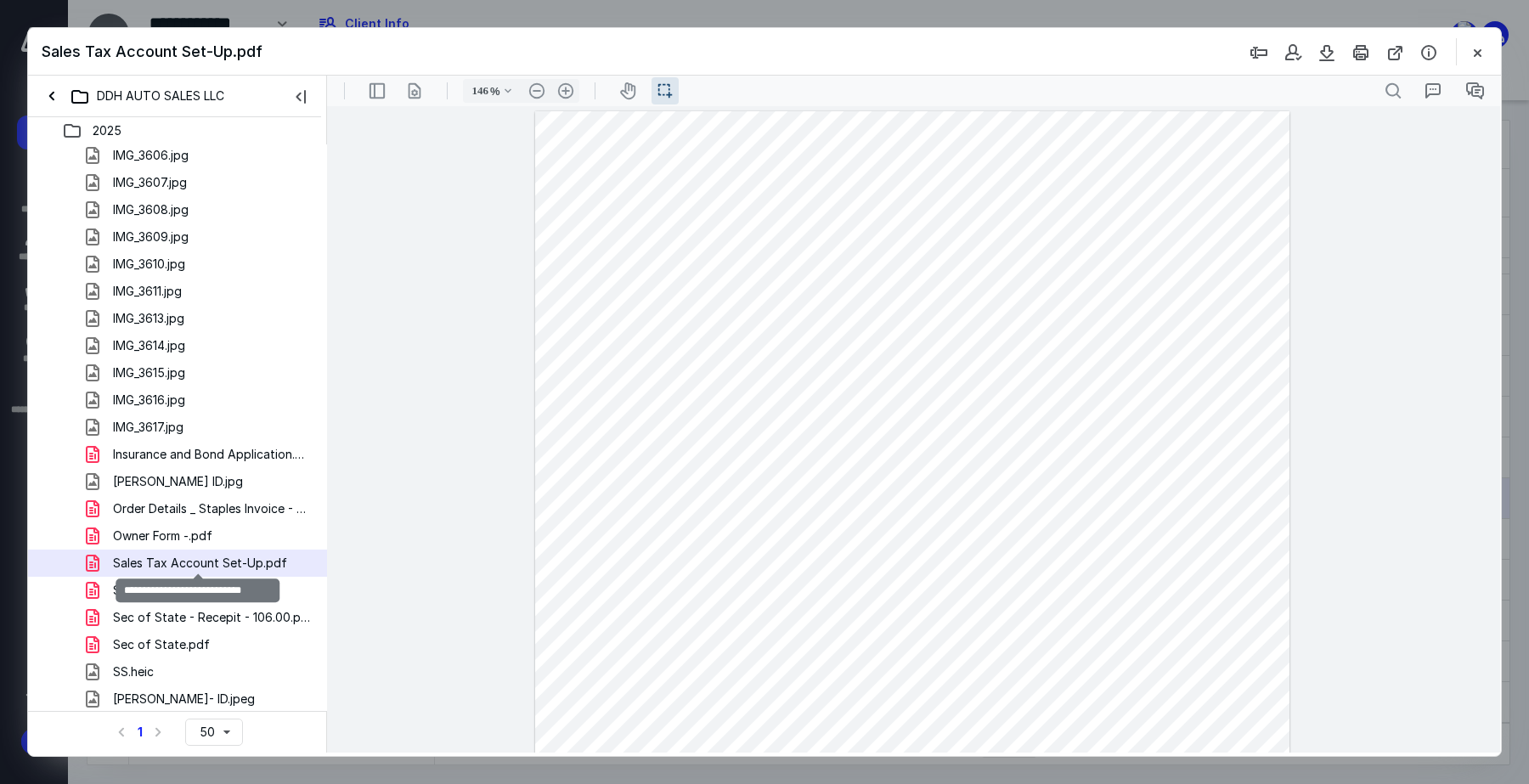 click on "Sales Tax Account Set-Up.pdf" at bounding box center (200, 563) 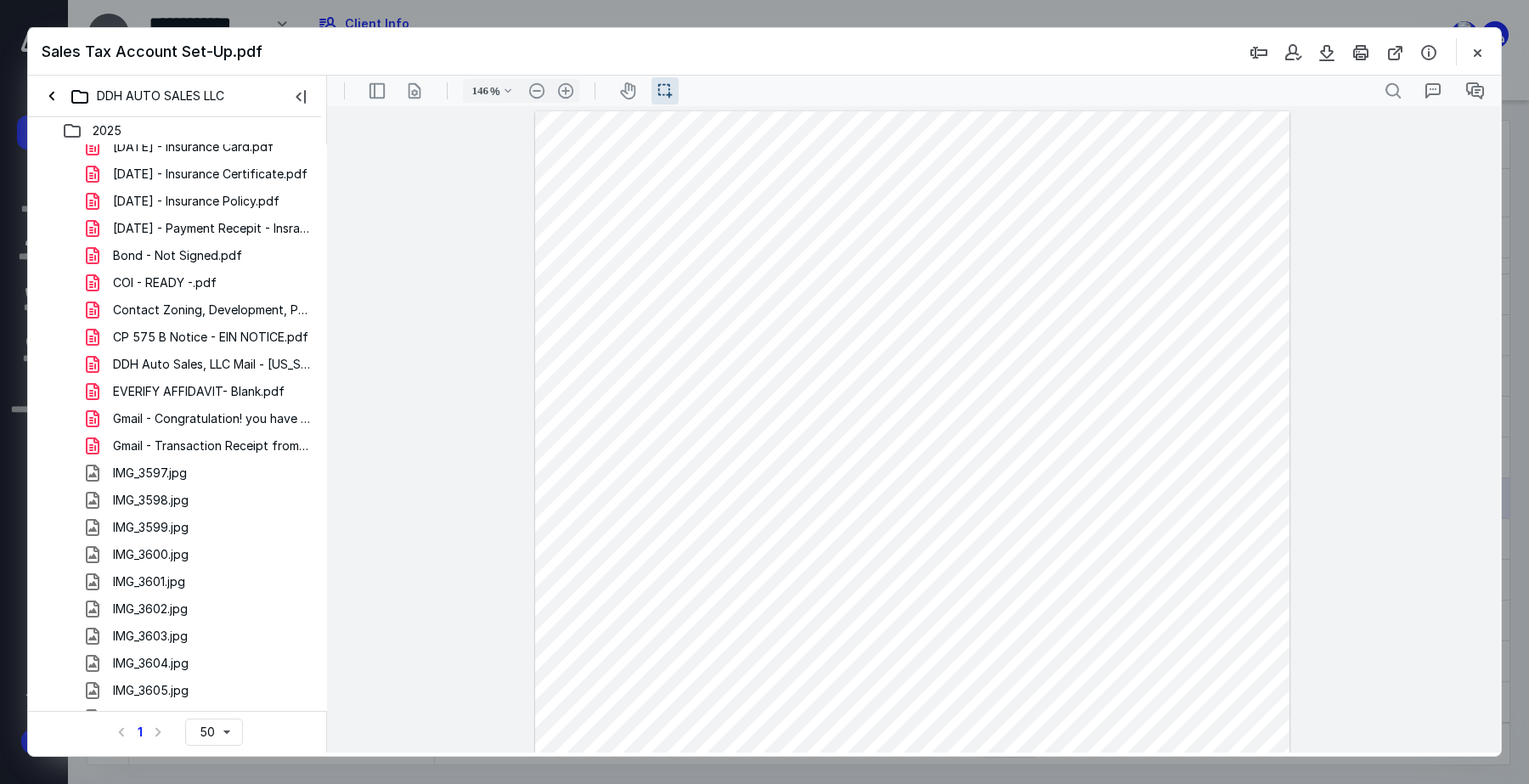 scroll, scrollTop: 0, scrollLeft: 0, axis: both 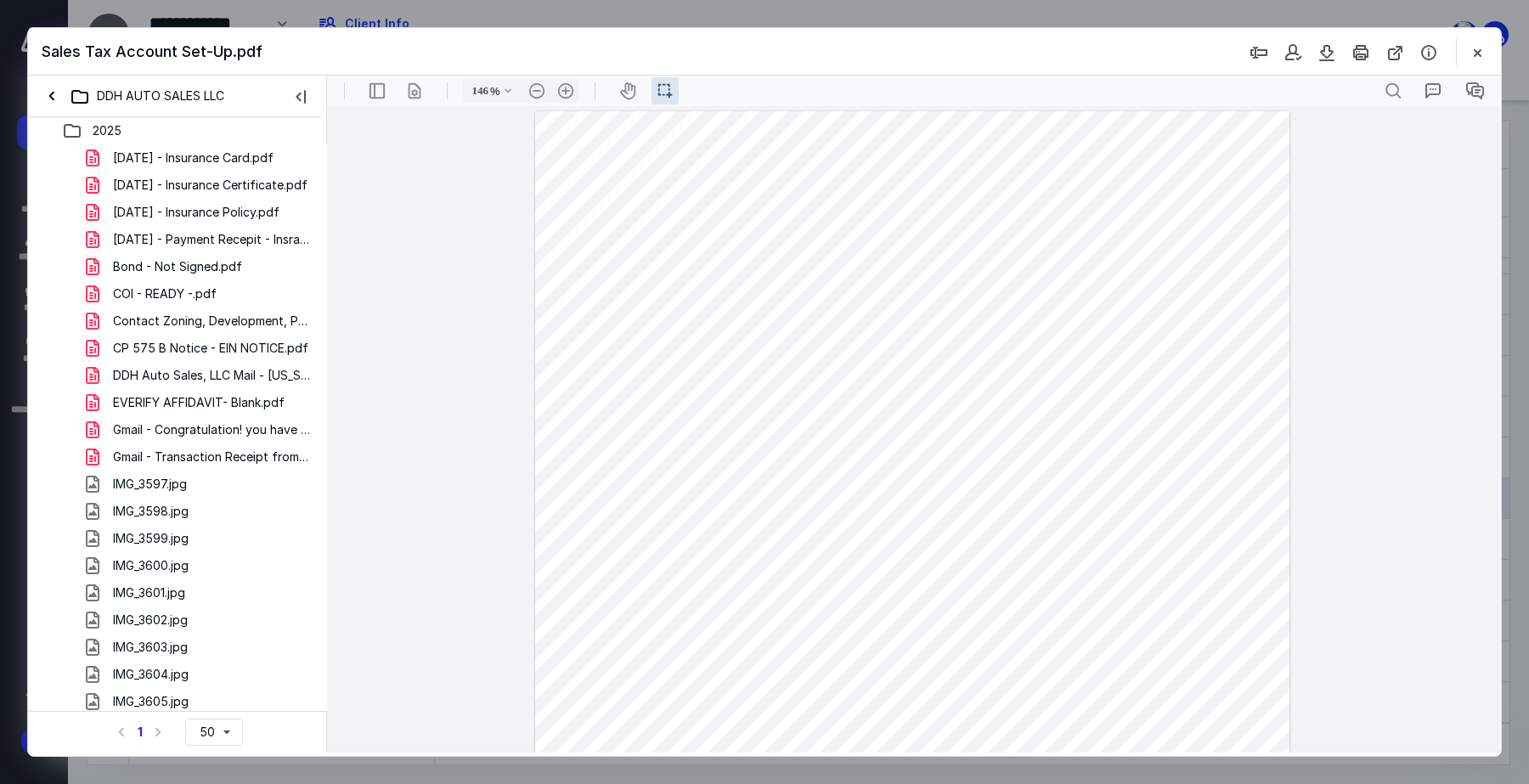 click on "2025" at bounding box center (195, 131) 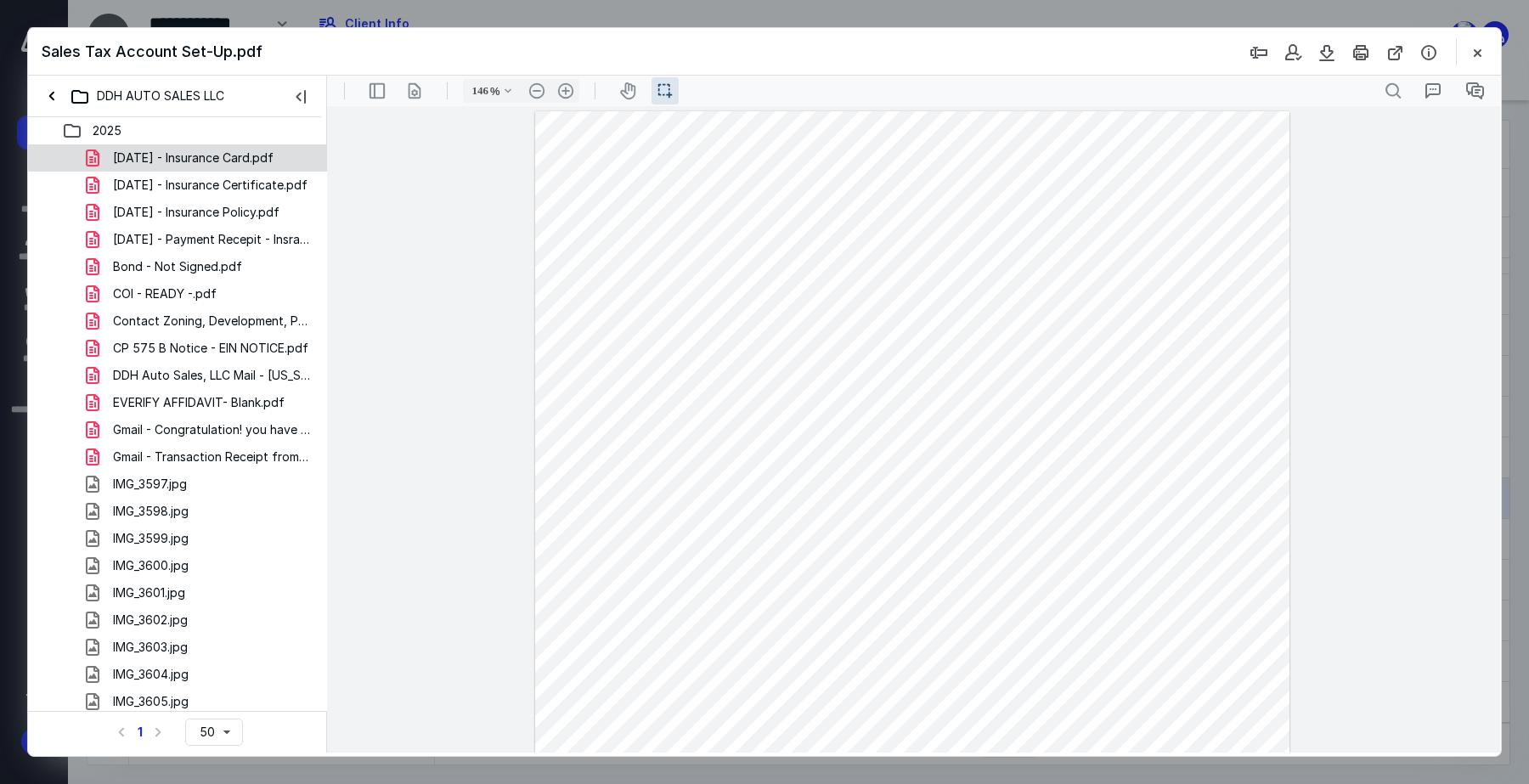 click on "[DATE] - Insurance Card.pdf" at bounding box center (178, 158) 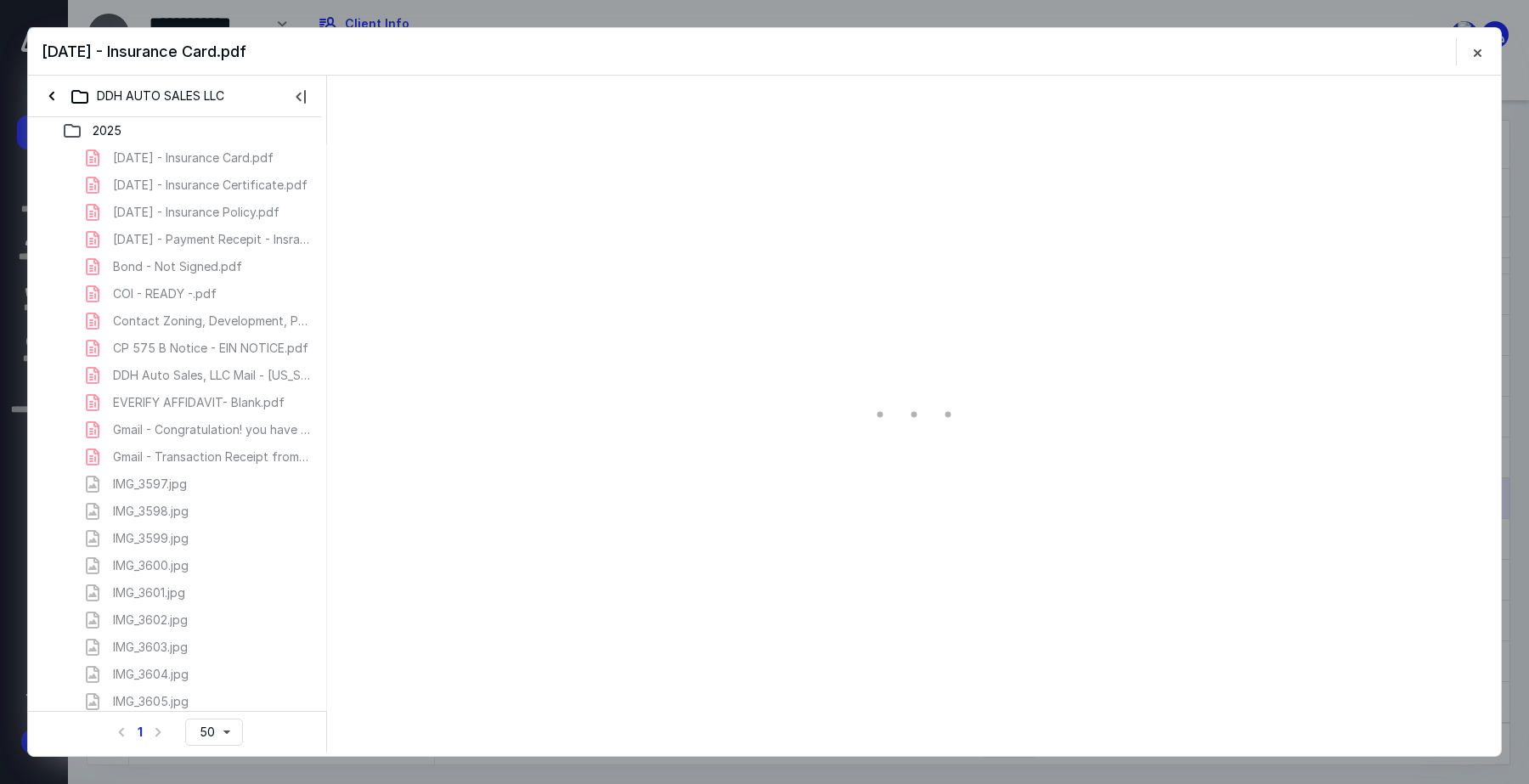 click on "2025" at bounding box center (195, 131) 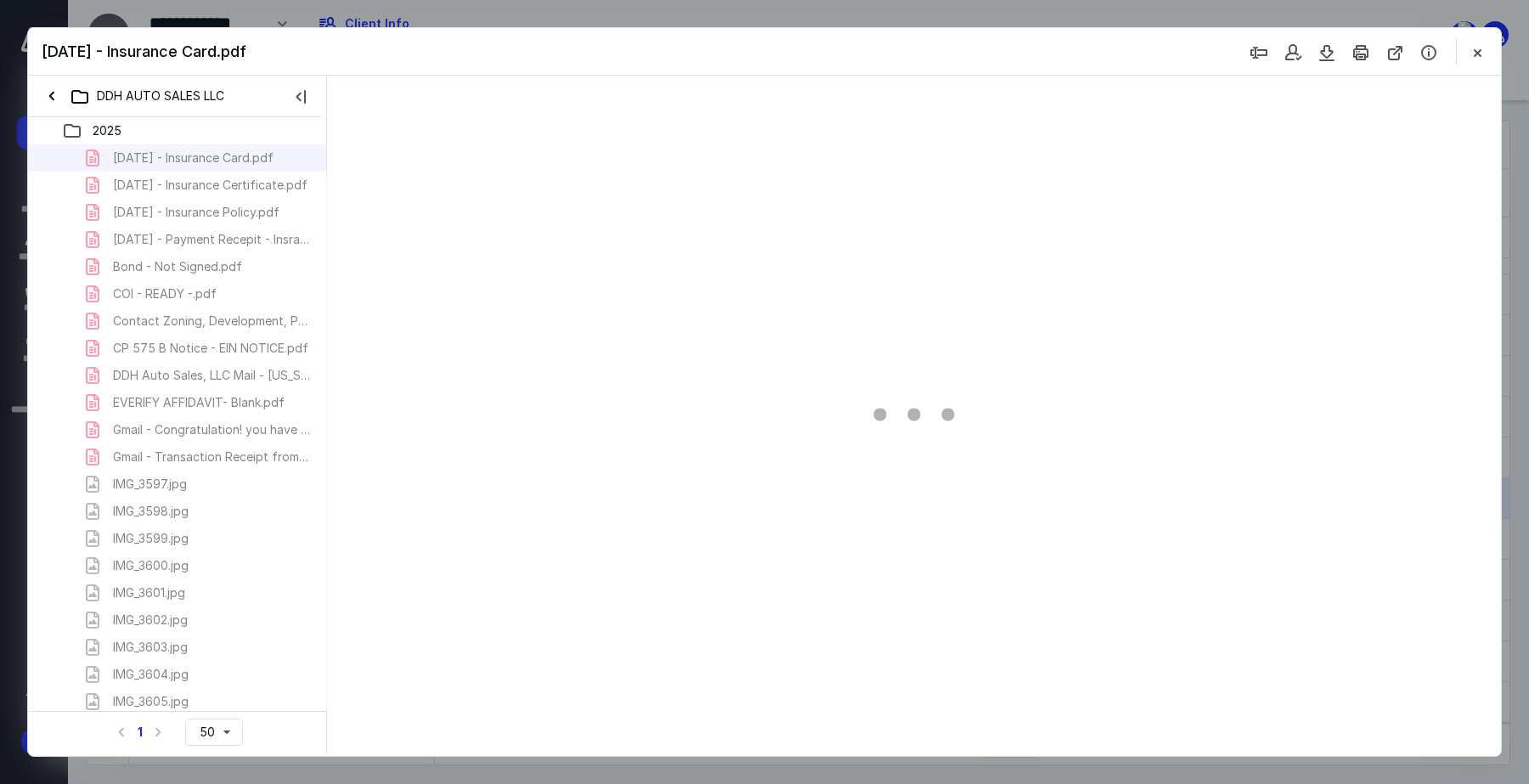 type on "96" 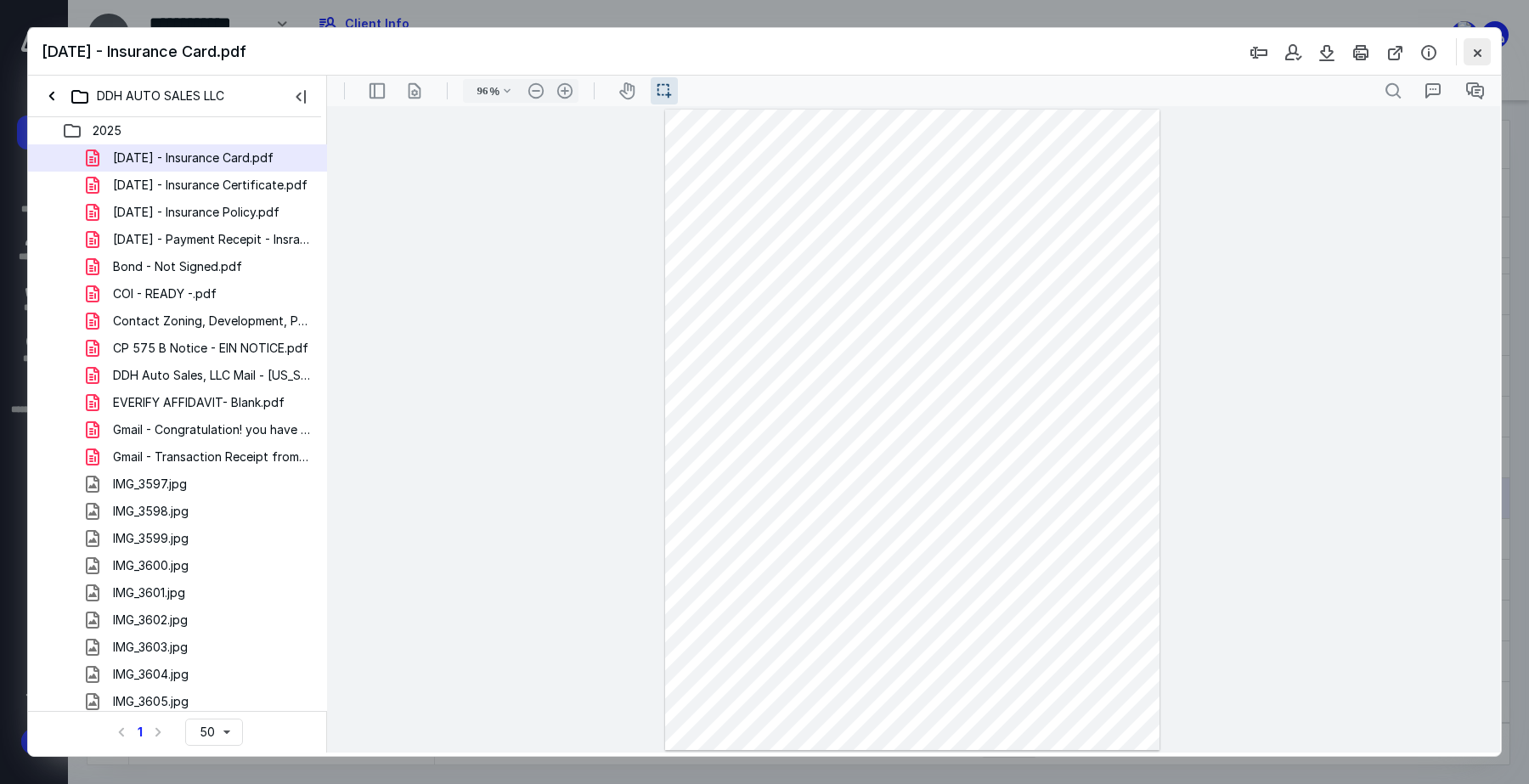 click at bounding box center [1477, 52] 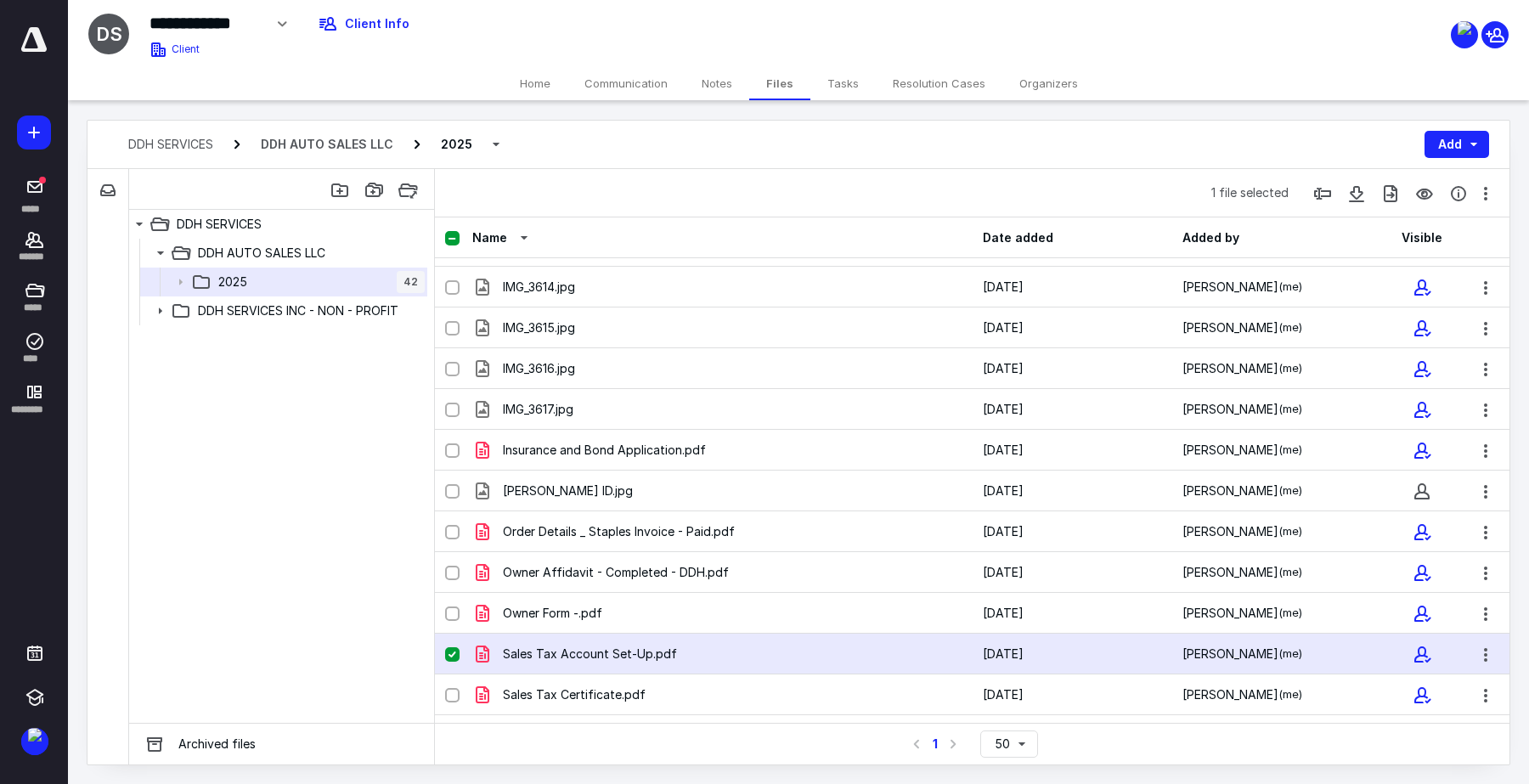 scroll, scrollTop: 1379, scrollLeft: 0, axis: vertical 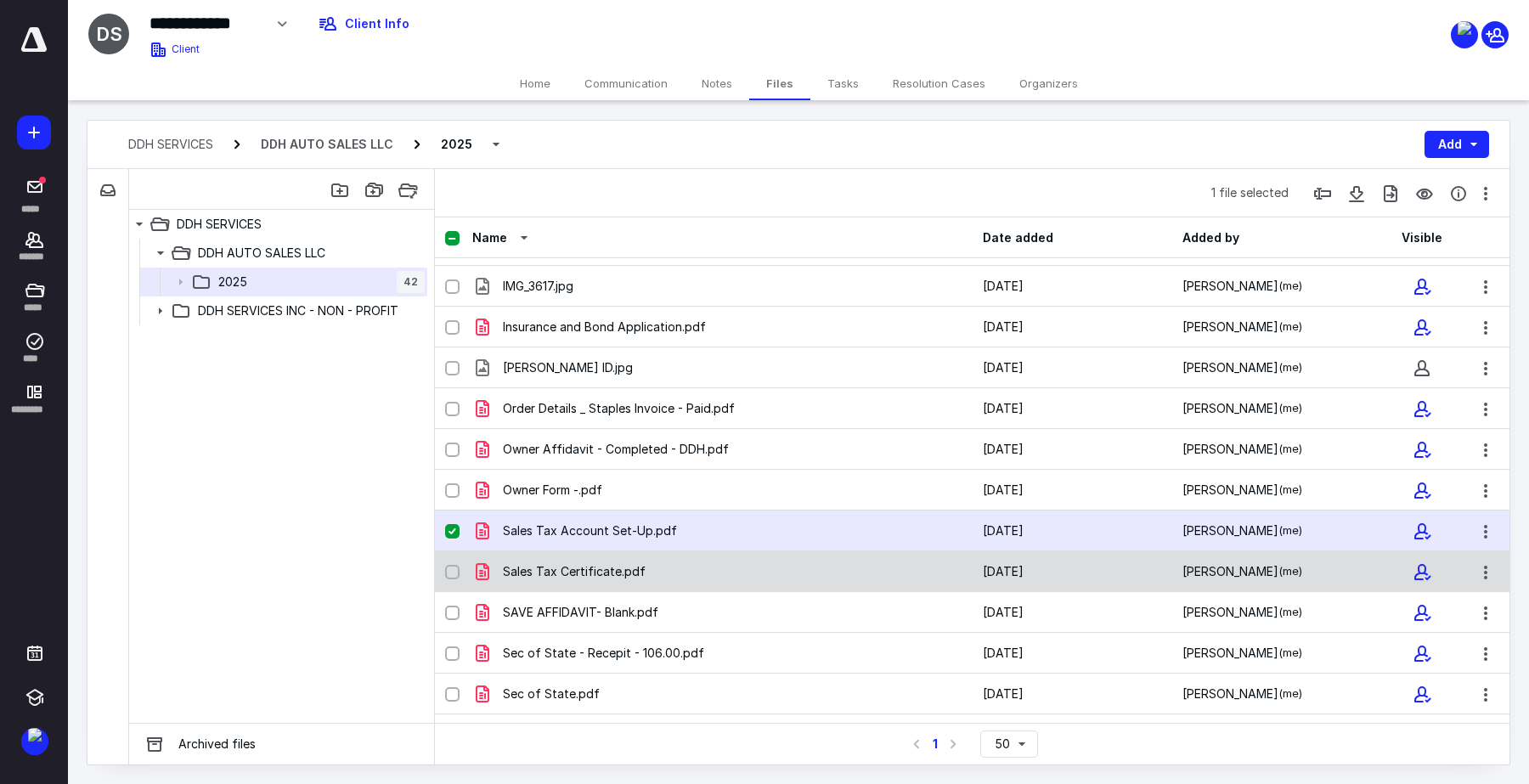 click on "Sales Tax Certificate.pdf" at bounding box center (574, 572) 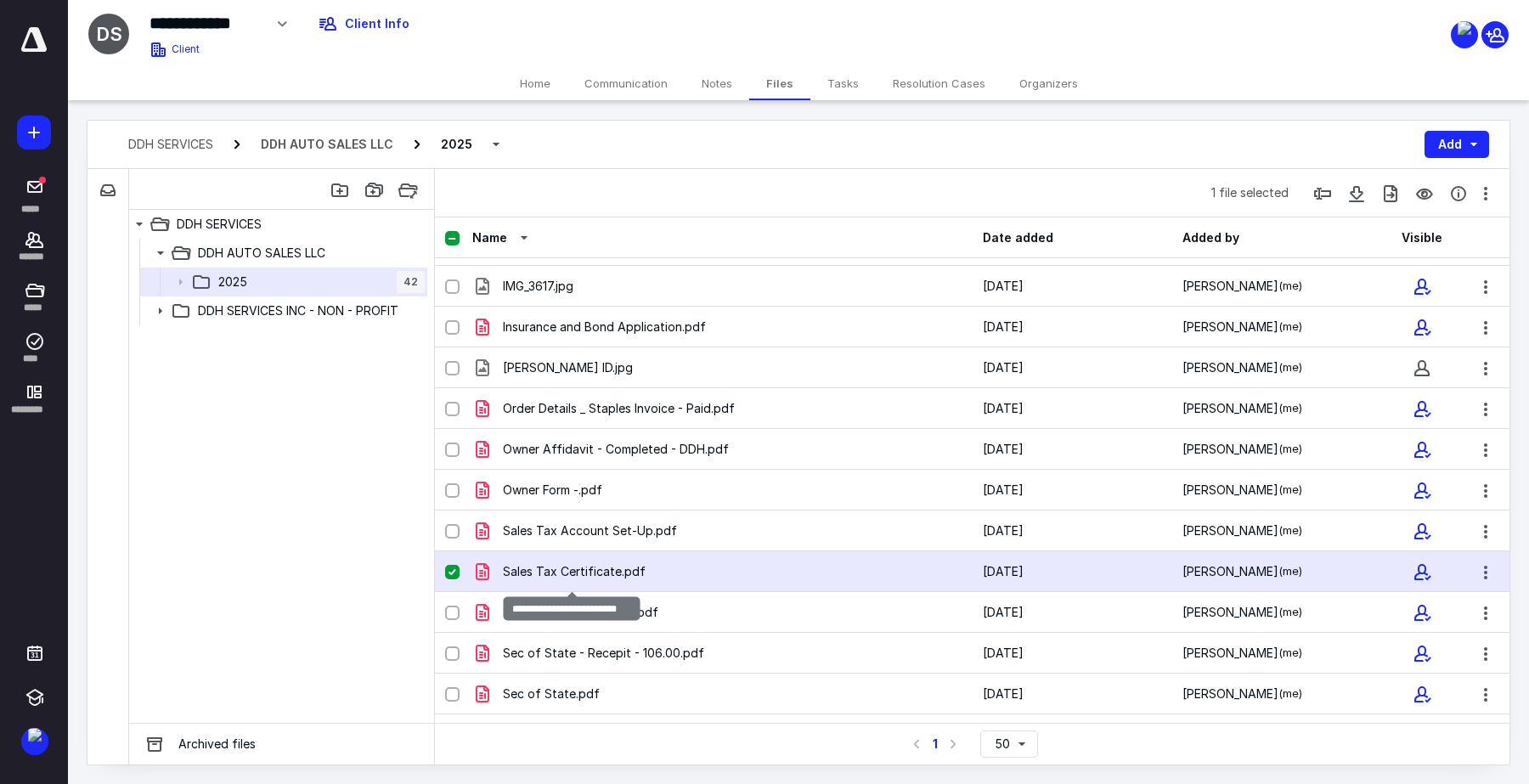 click on "Sales Tax Certificate.pdf" at bounding box center [574, 572] 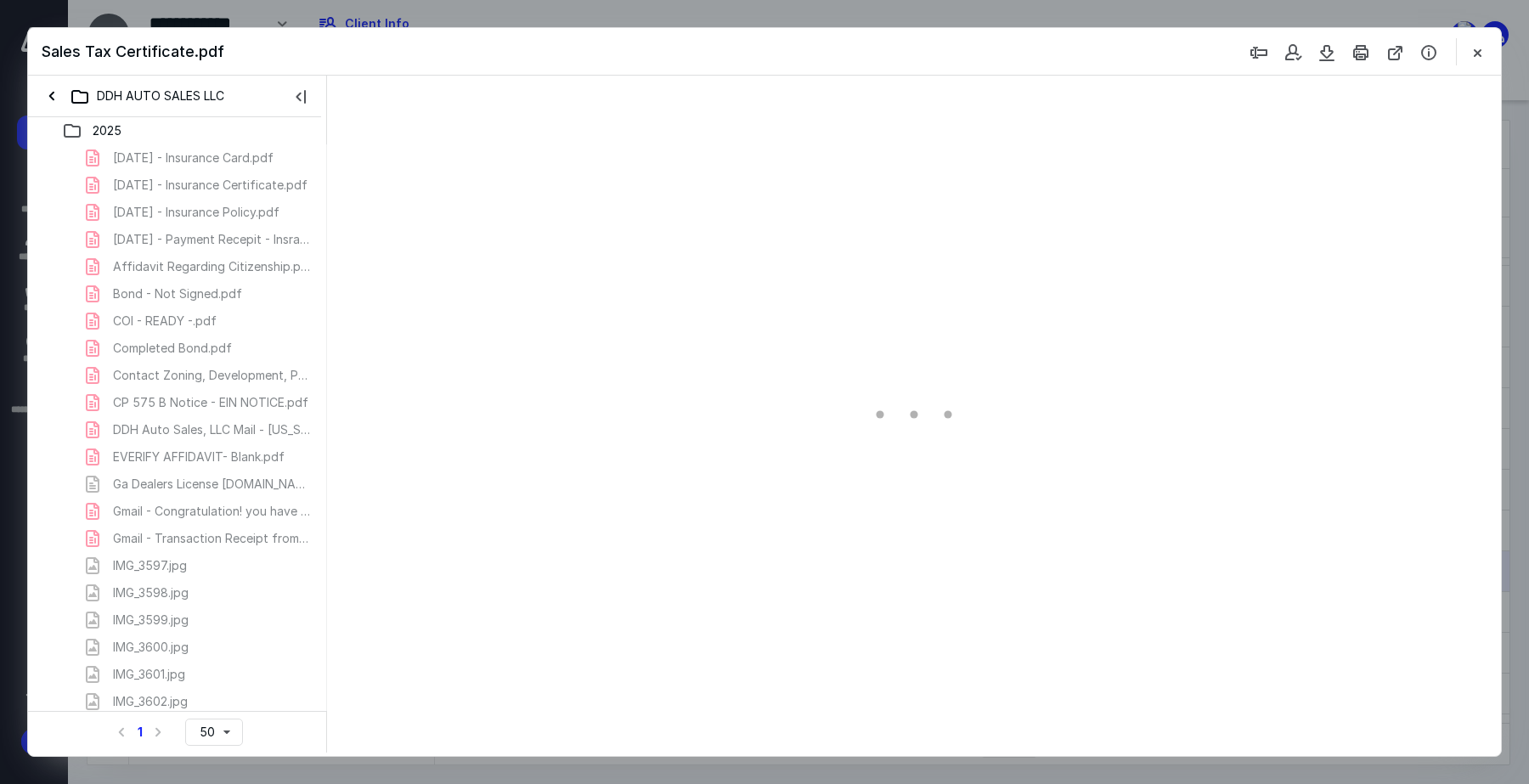 scroll, scrollTop: 0, scrollLeft: 0, axis: both 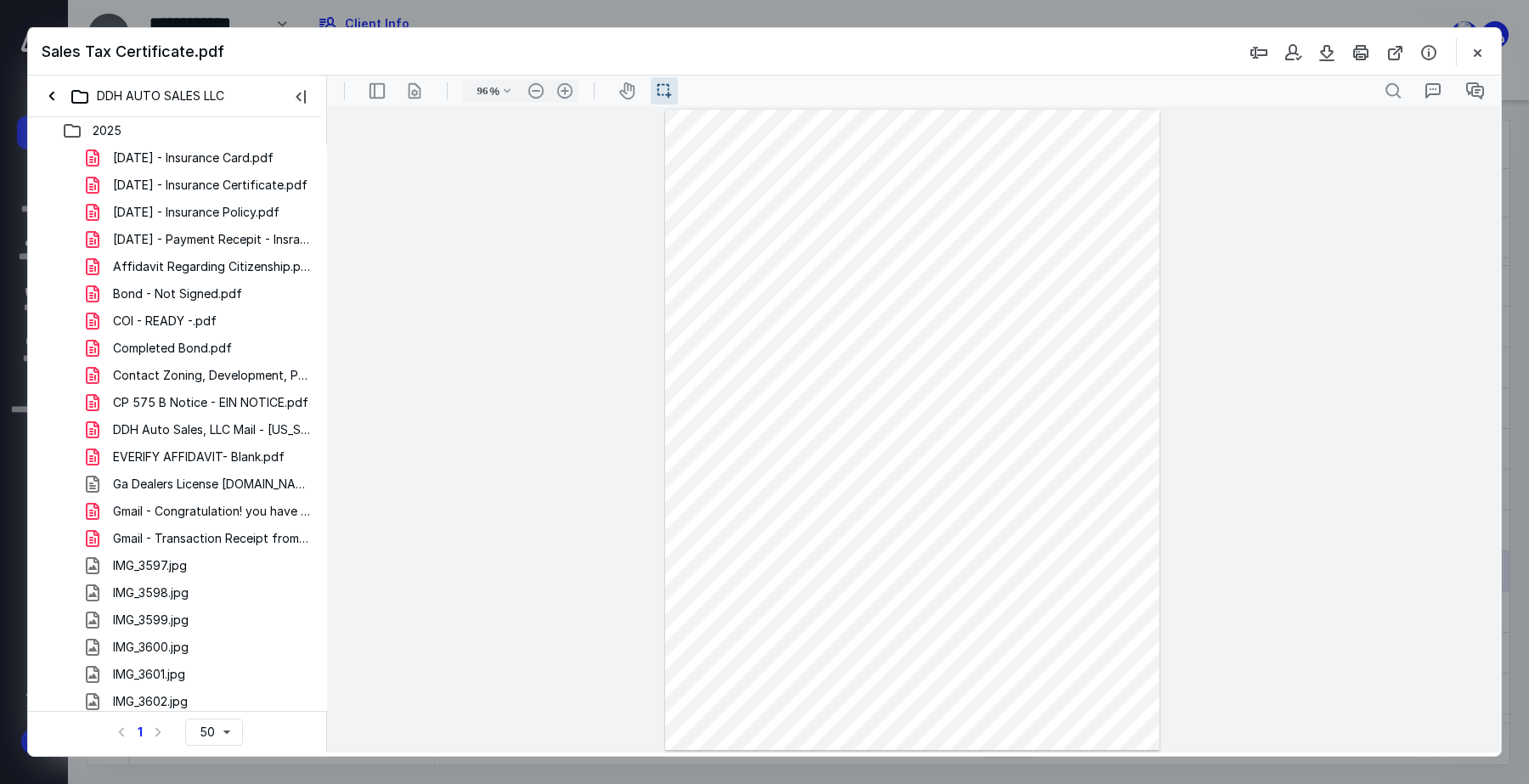 click on "96 % .cls-1{fill:#abb0c4;} icon - chevron - down .cls-1{fill:#abb0c4;} icon - header - zoom - out - line Current zoom is   96 % .cls-1{fill:#abb0c4;} icon - header - zoom - in - line" at bounding box center [521, 91] 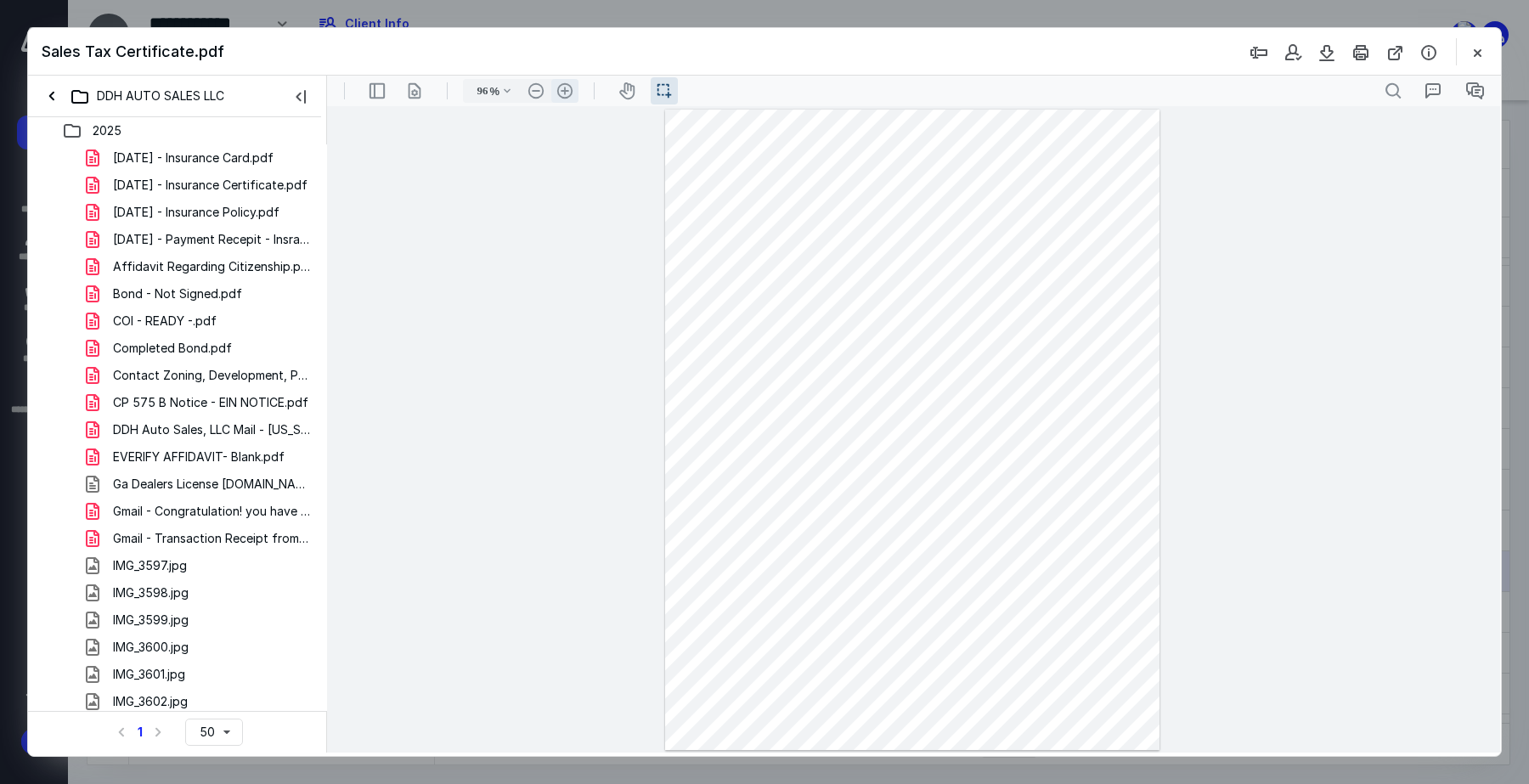 click on ".cls-1{fill:#abb0c4;} icon - header - zoom - in - line" at bounding box center [565, 91] 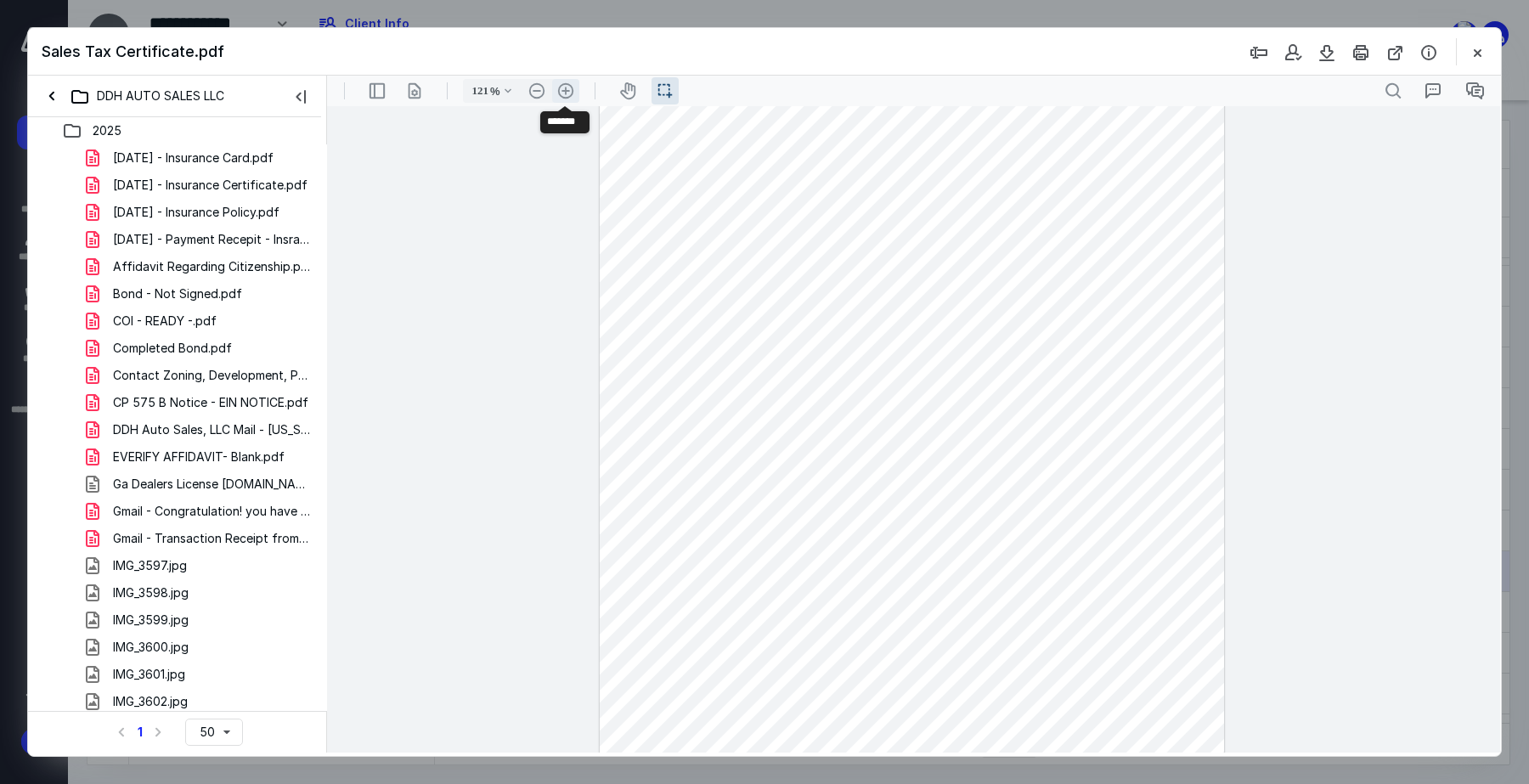 click on ".cls-1{fill:#abb0c4;} icon - header - zoom - in - line" at bounding box center [566, 91] 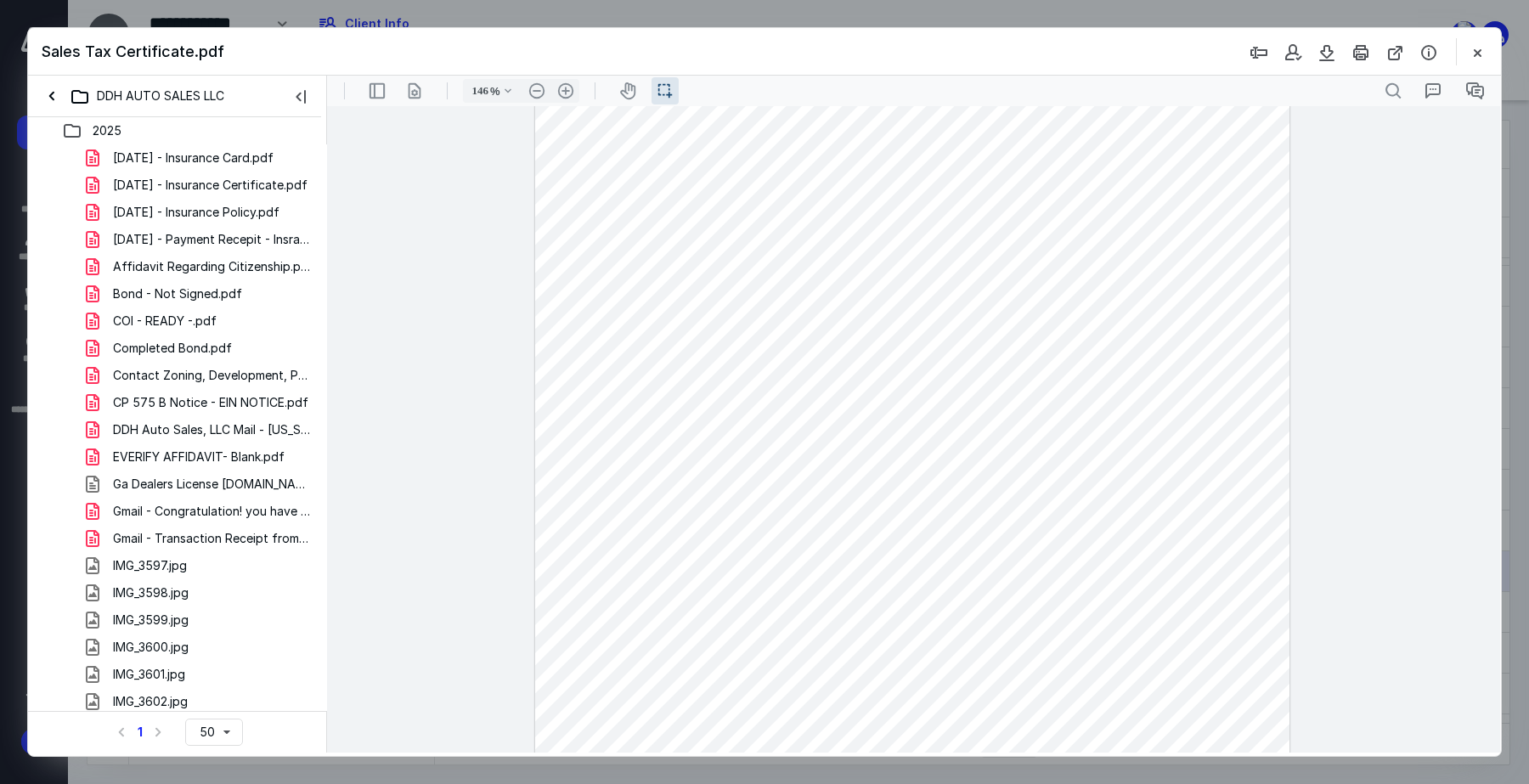 scroll, scrollTop: 340, scrollLeft: 0, axis: vertical 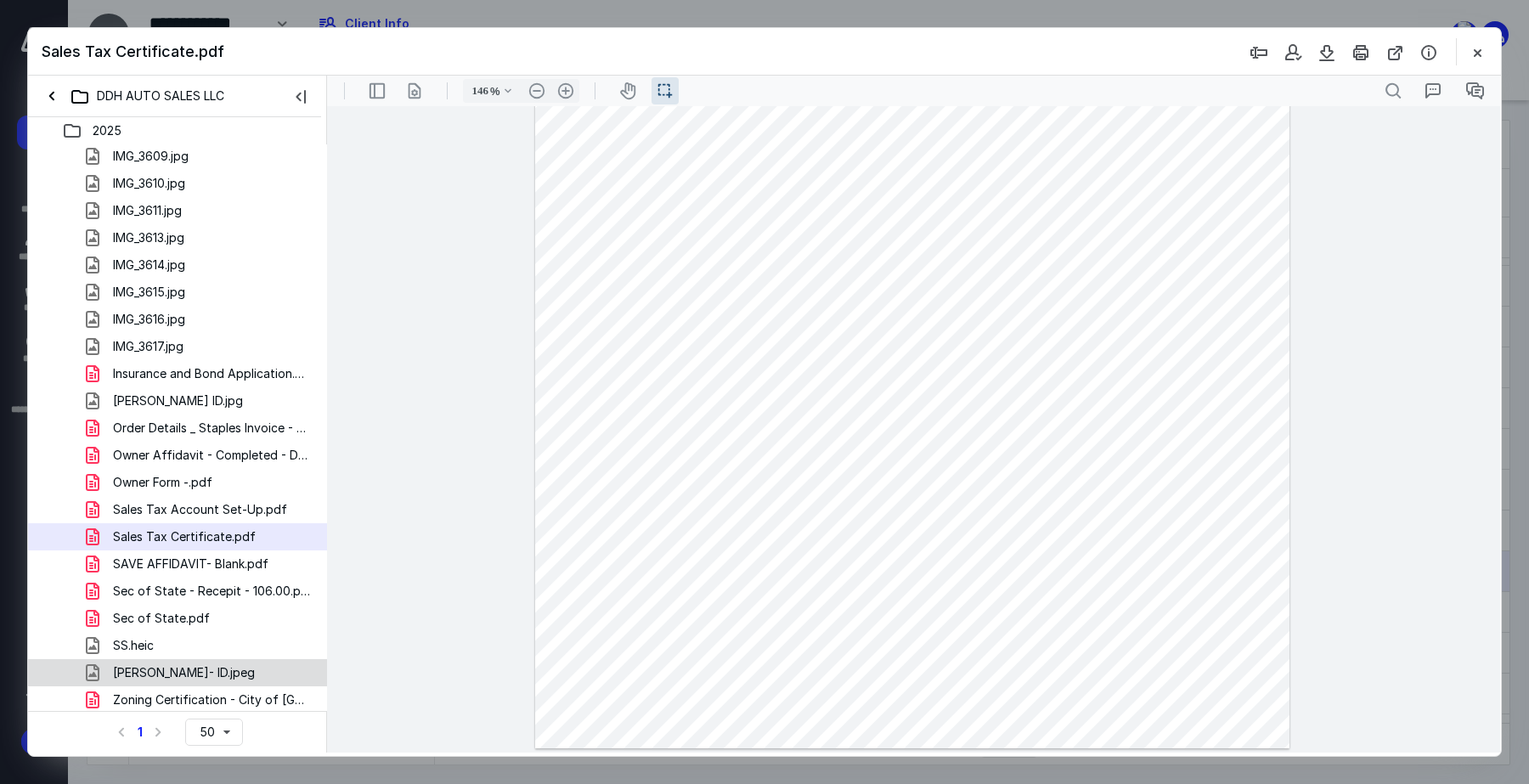 click on "[PERSON_NAME]- ID.jpeg" at bounding box center (183, 673) 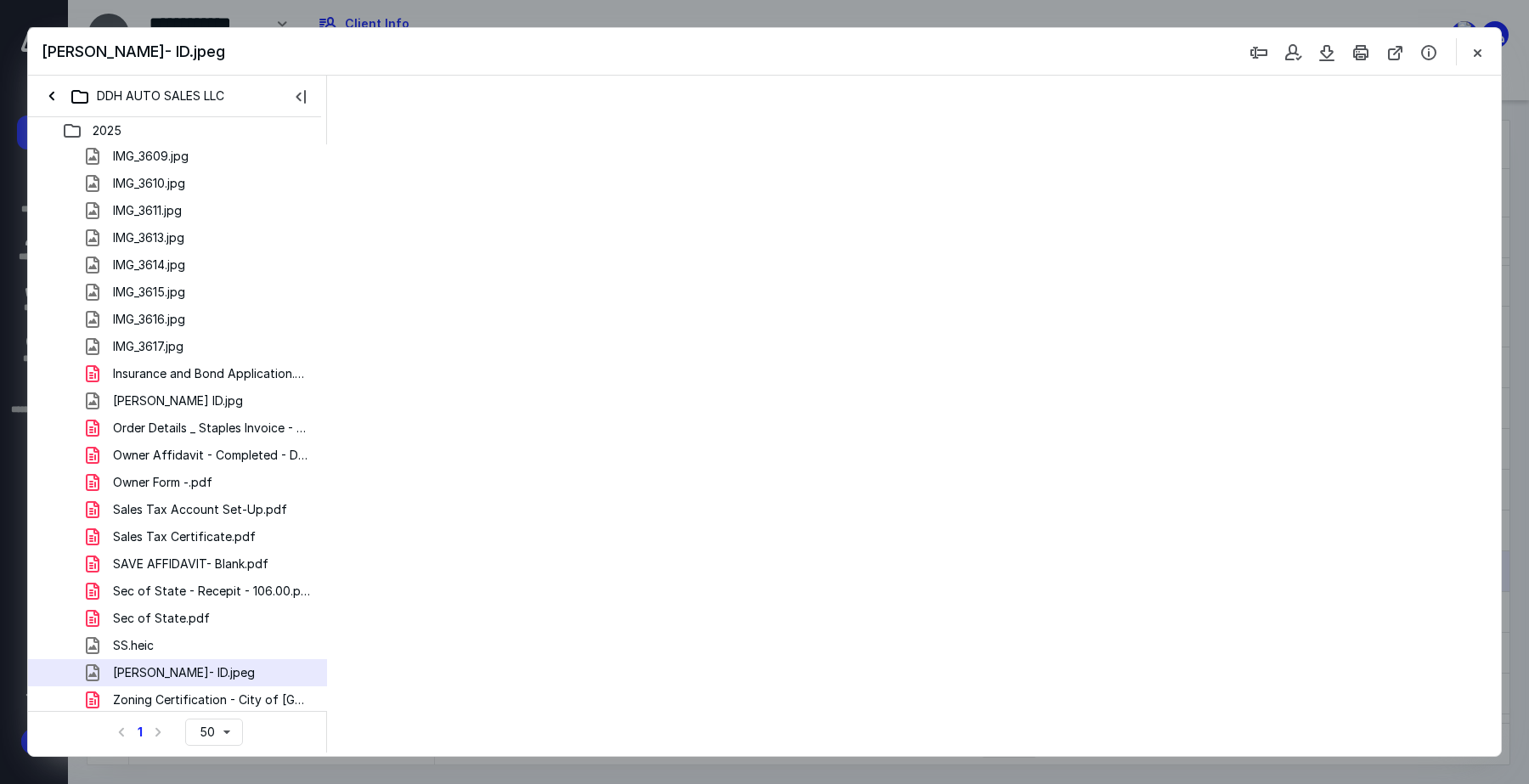 scroll, scrollTop: 0, scrollLeft: 0, axis: both 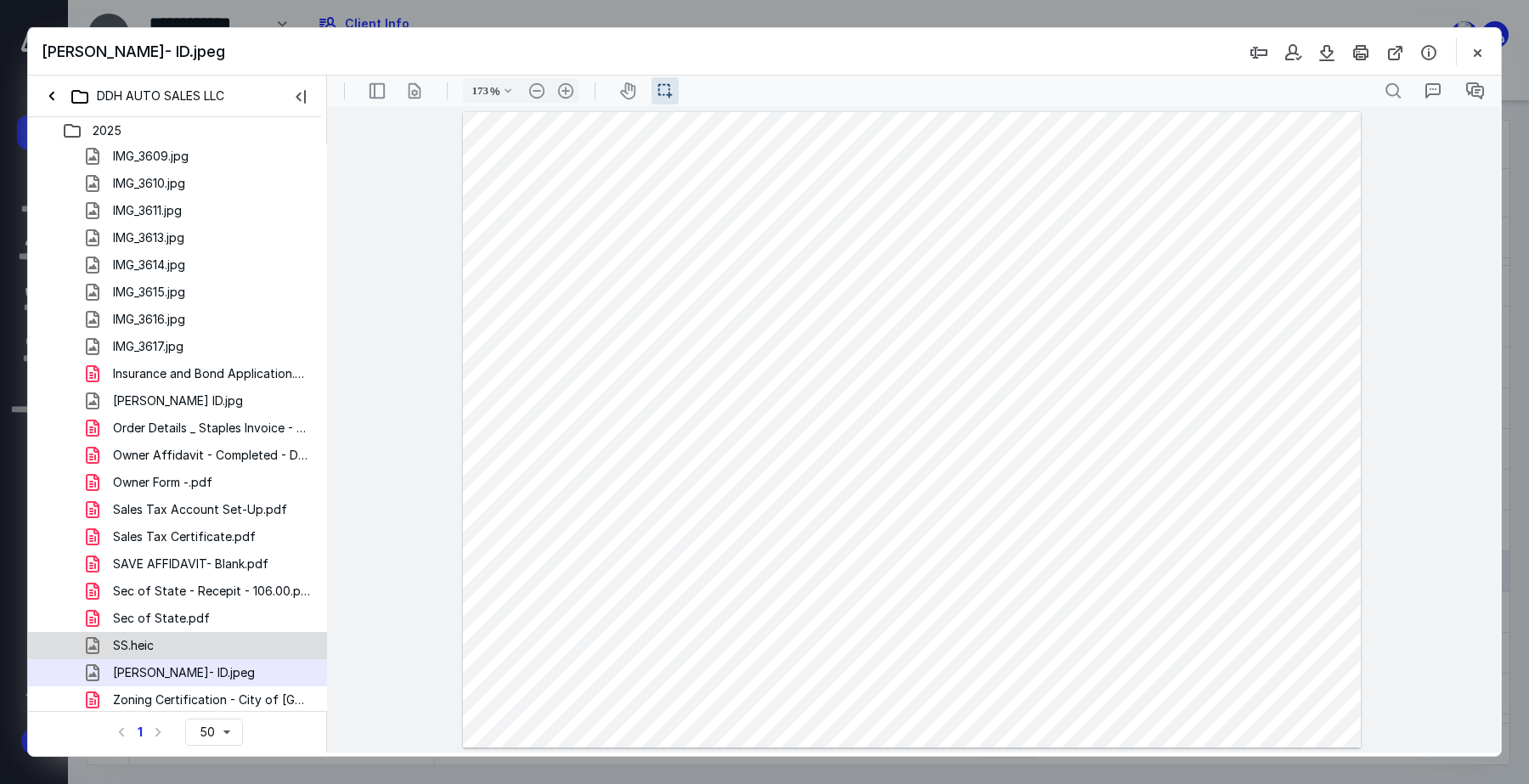 click on "SS.heic" at bounding box center [201, 646] 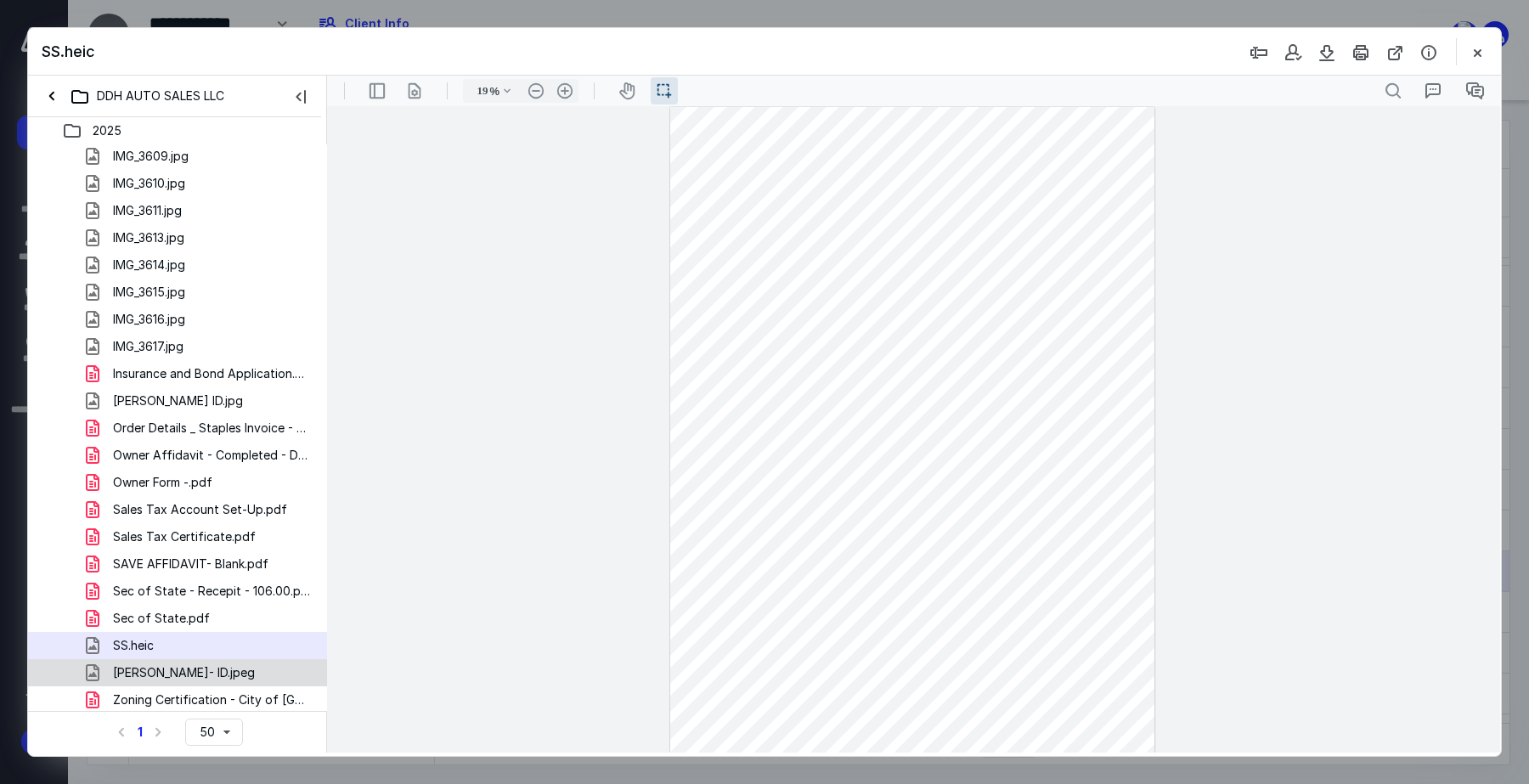 click on "[PERSON_NAME]- ID.jpeg" at bounding box center [183, 673] 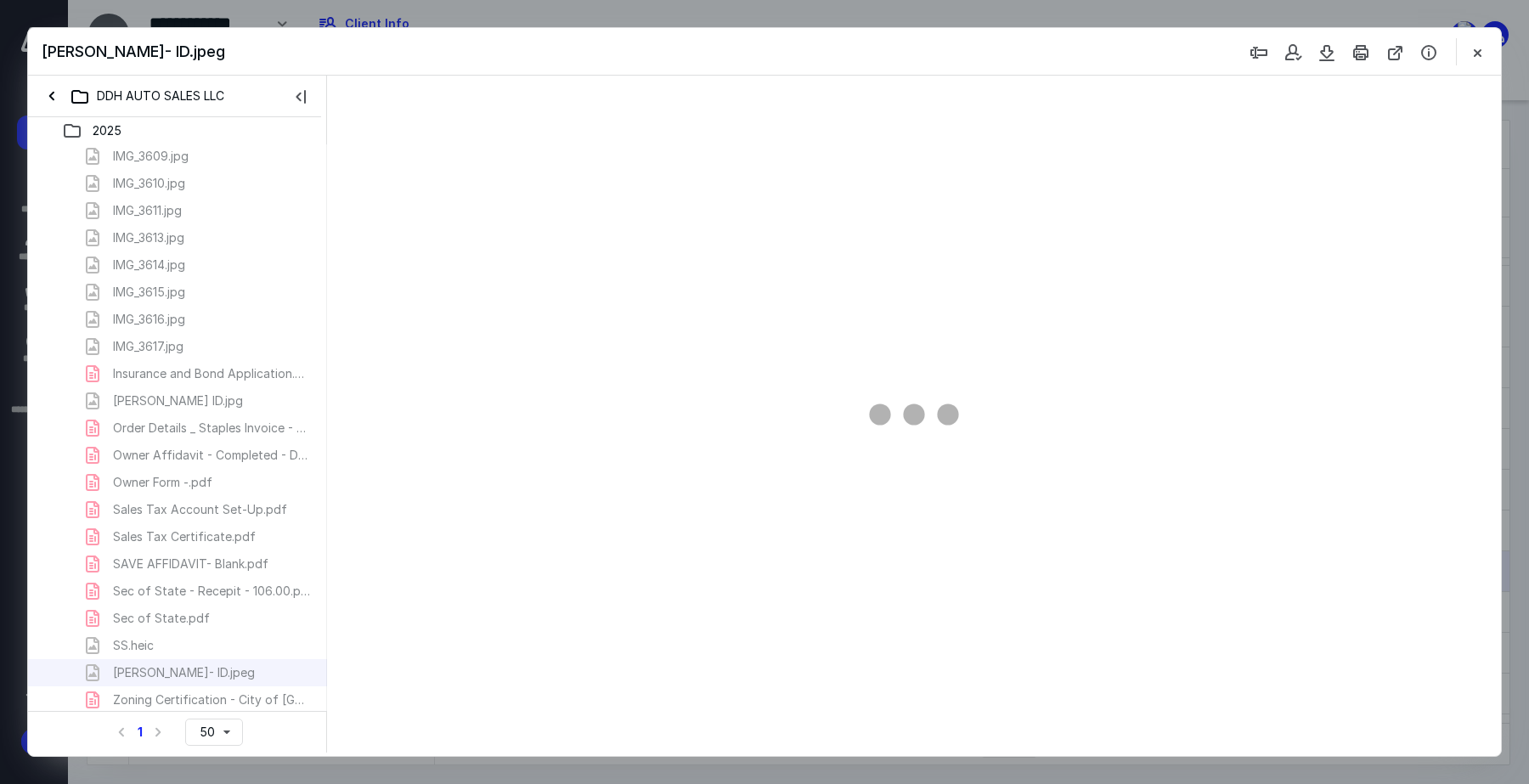 type on "173" 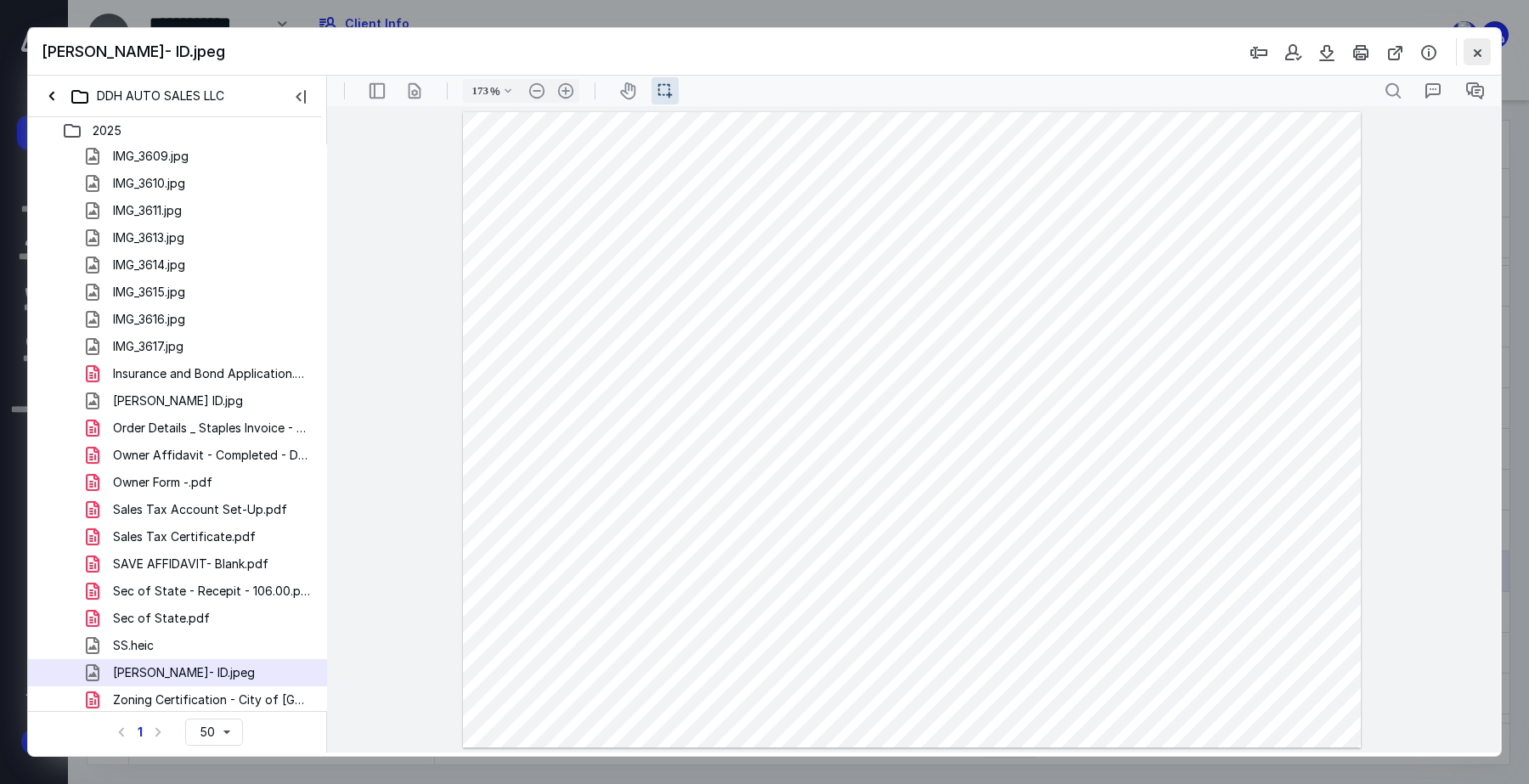 click at bounding box center [1477, 52] 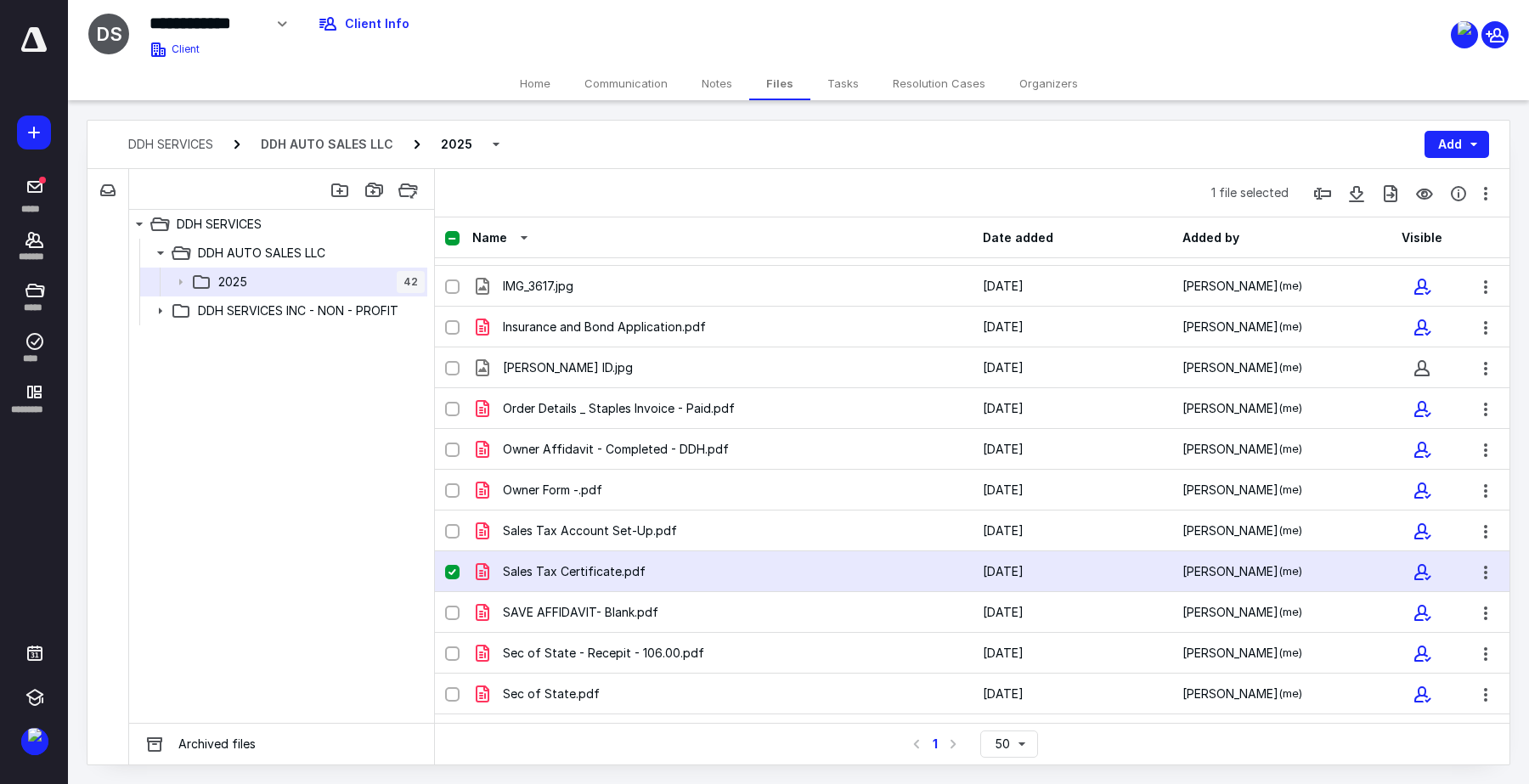 click on "Notes" at bounding box center [717, 83] 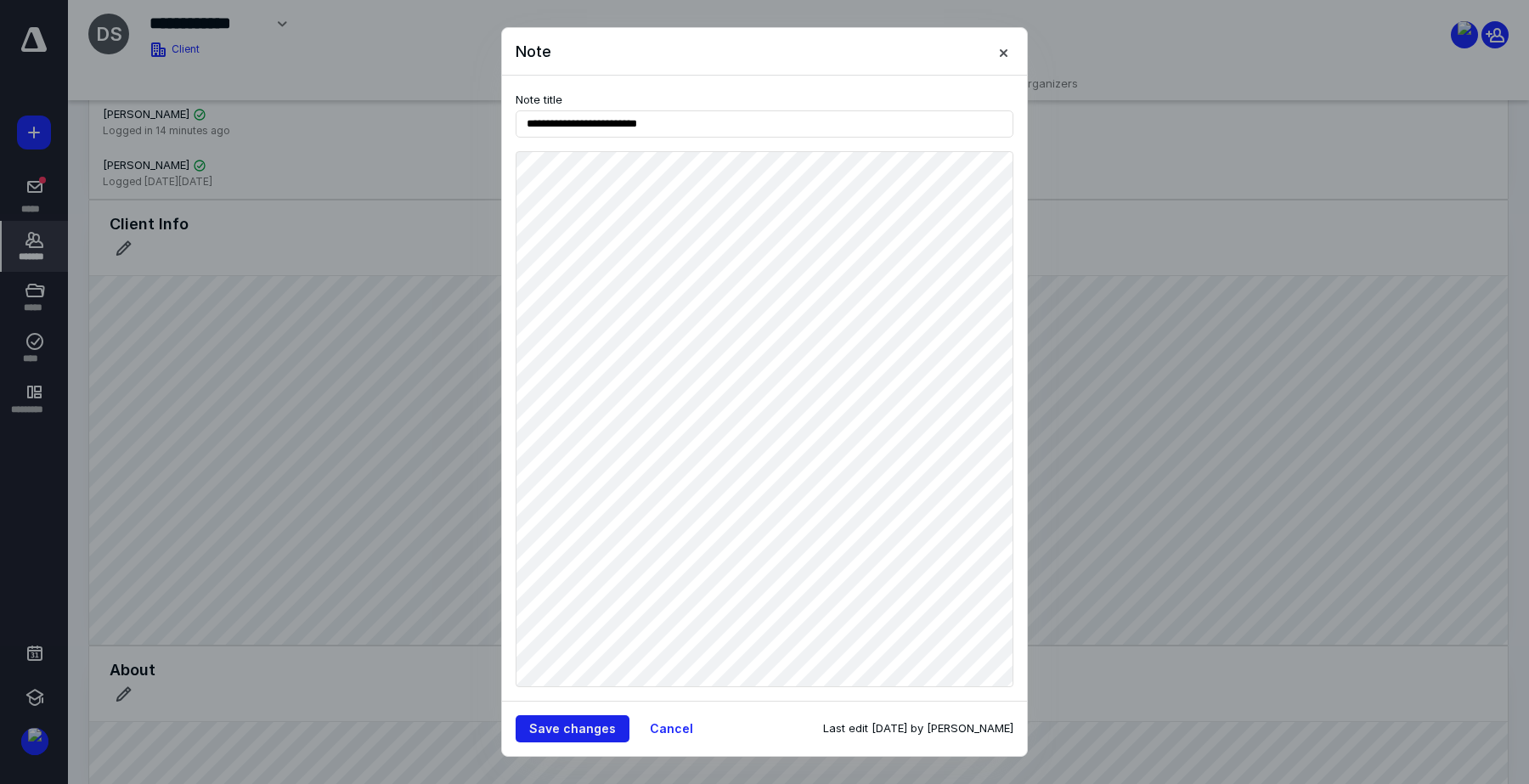click on "Save changes" at bounding box center (573, 729) 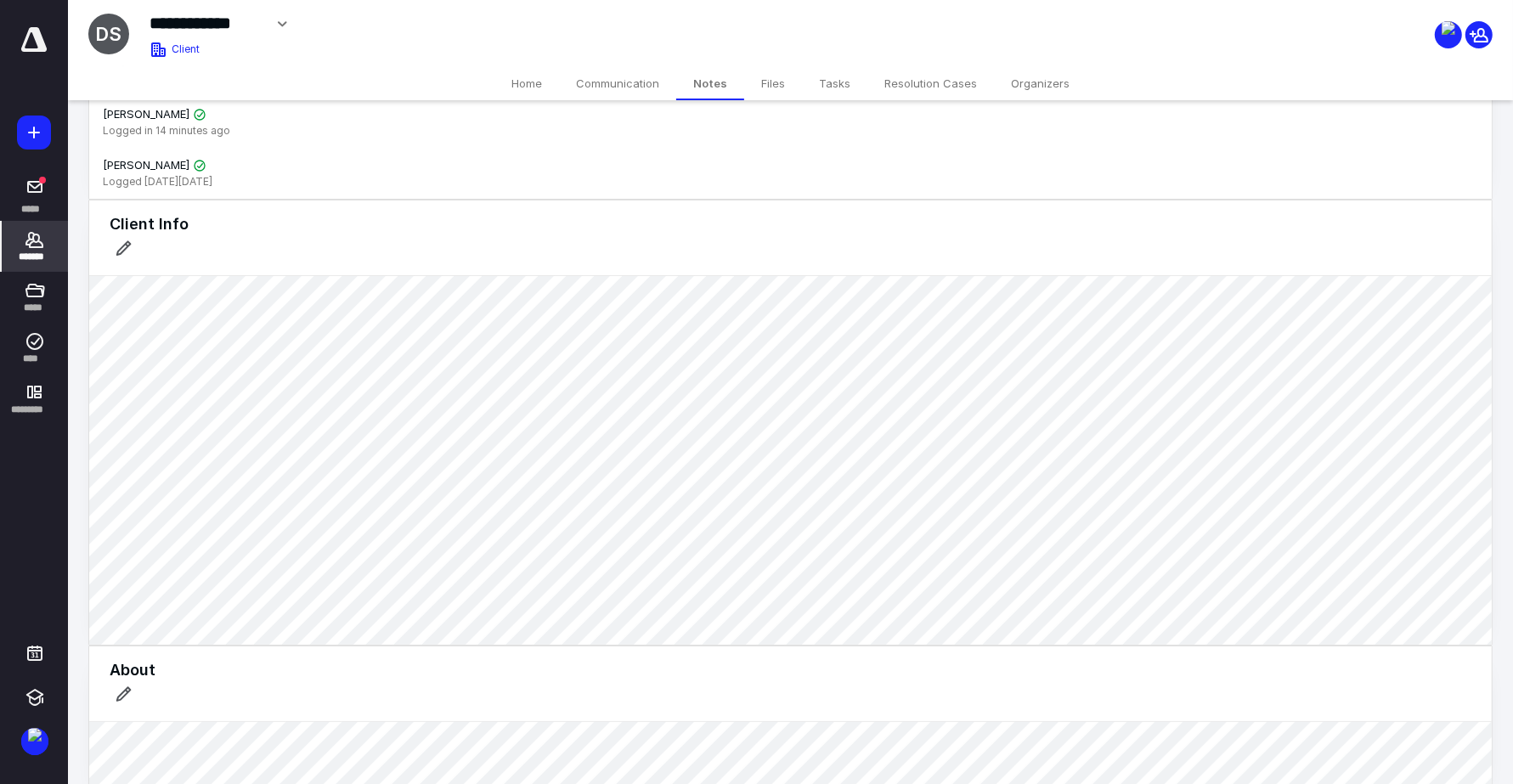 click on "Files" at bounding box center [773, 83] 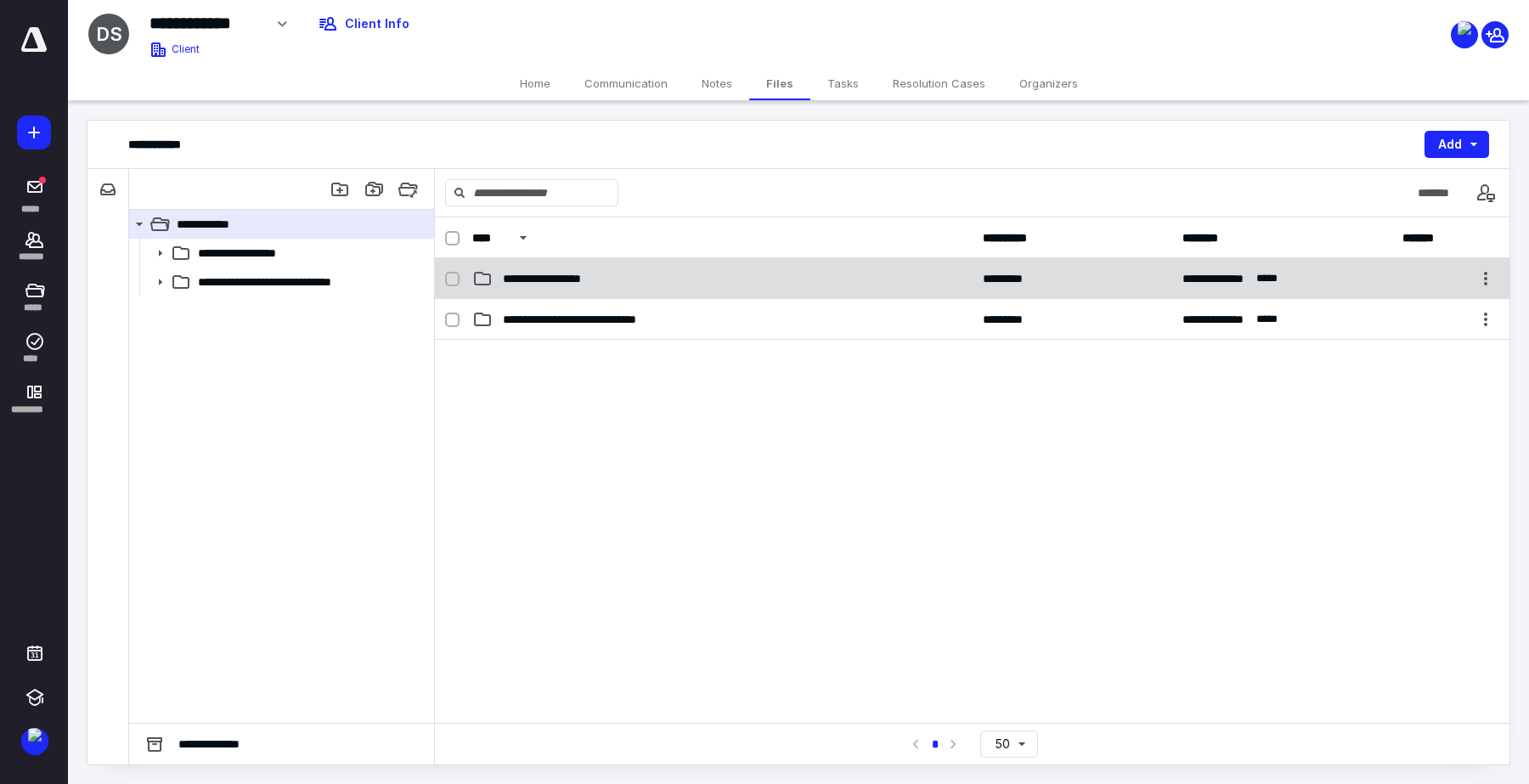 click on "**********" at bounding box center [567, 279] 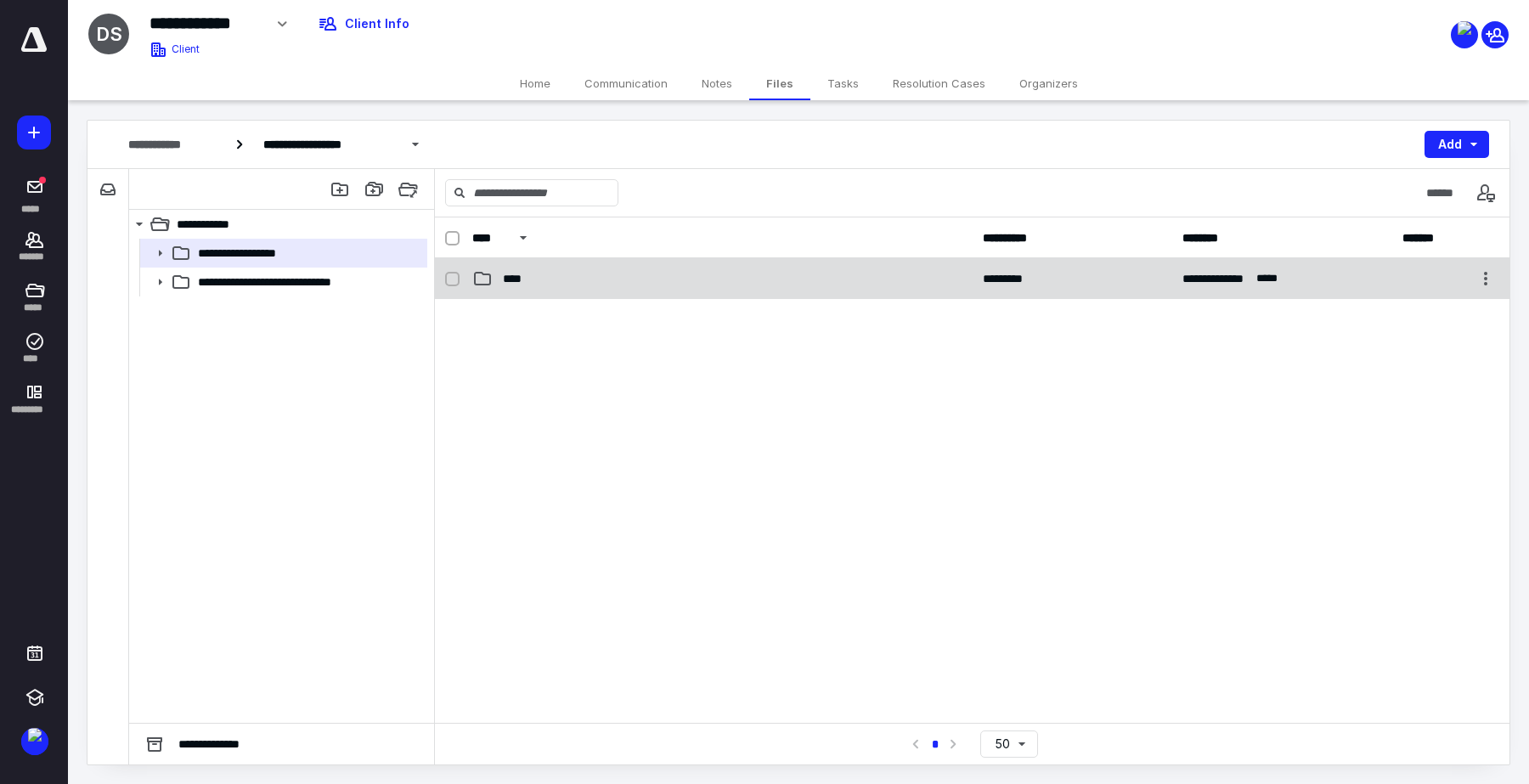 click on "****" at bounding box center (517, 279) 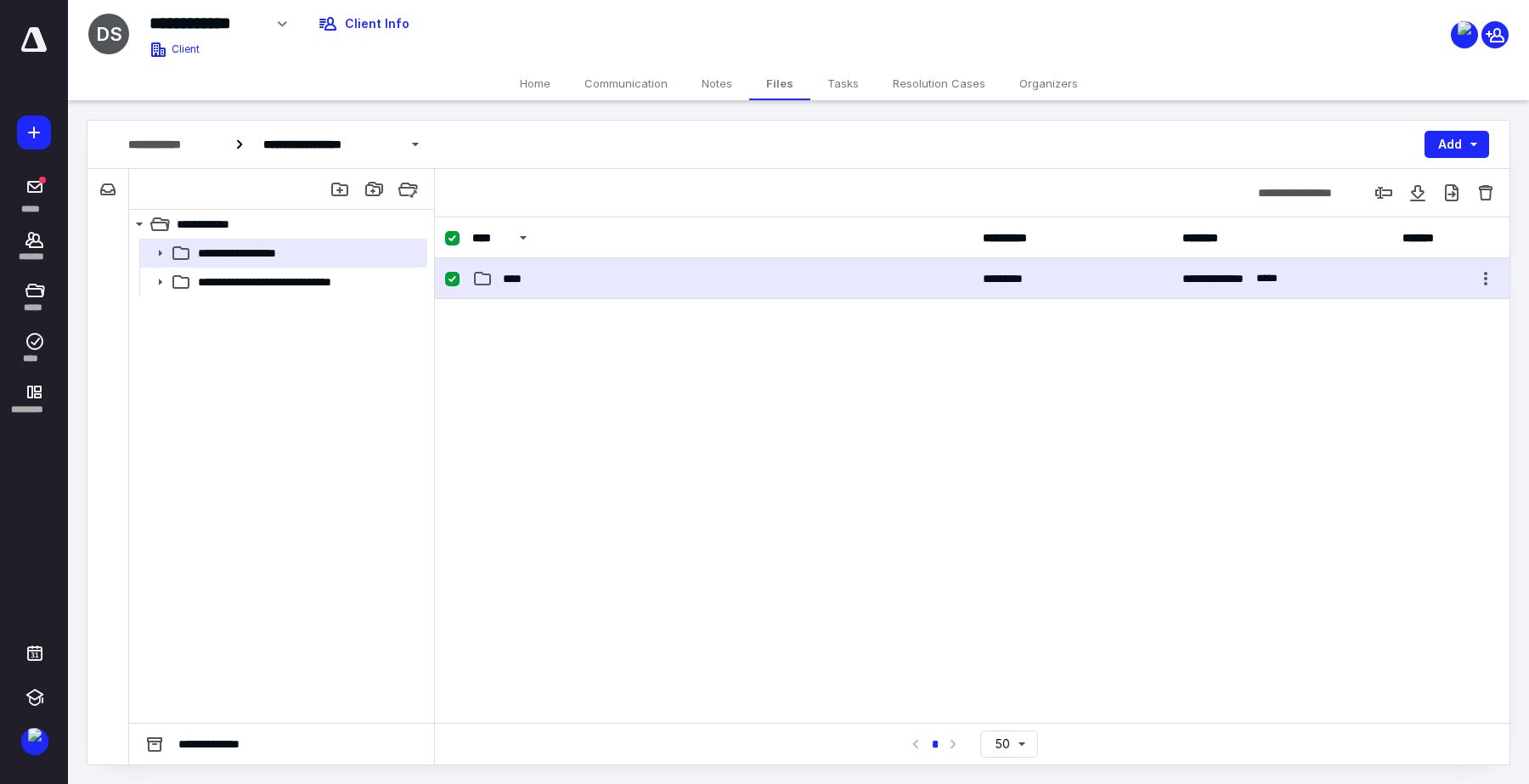 click on "****" at bounding box center (517, 279) 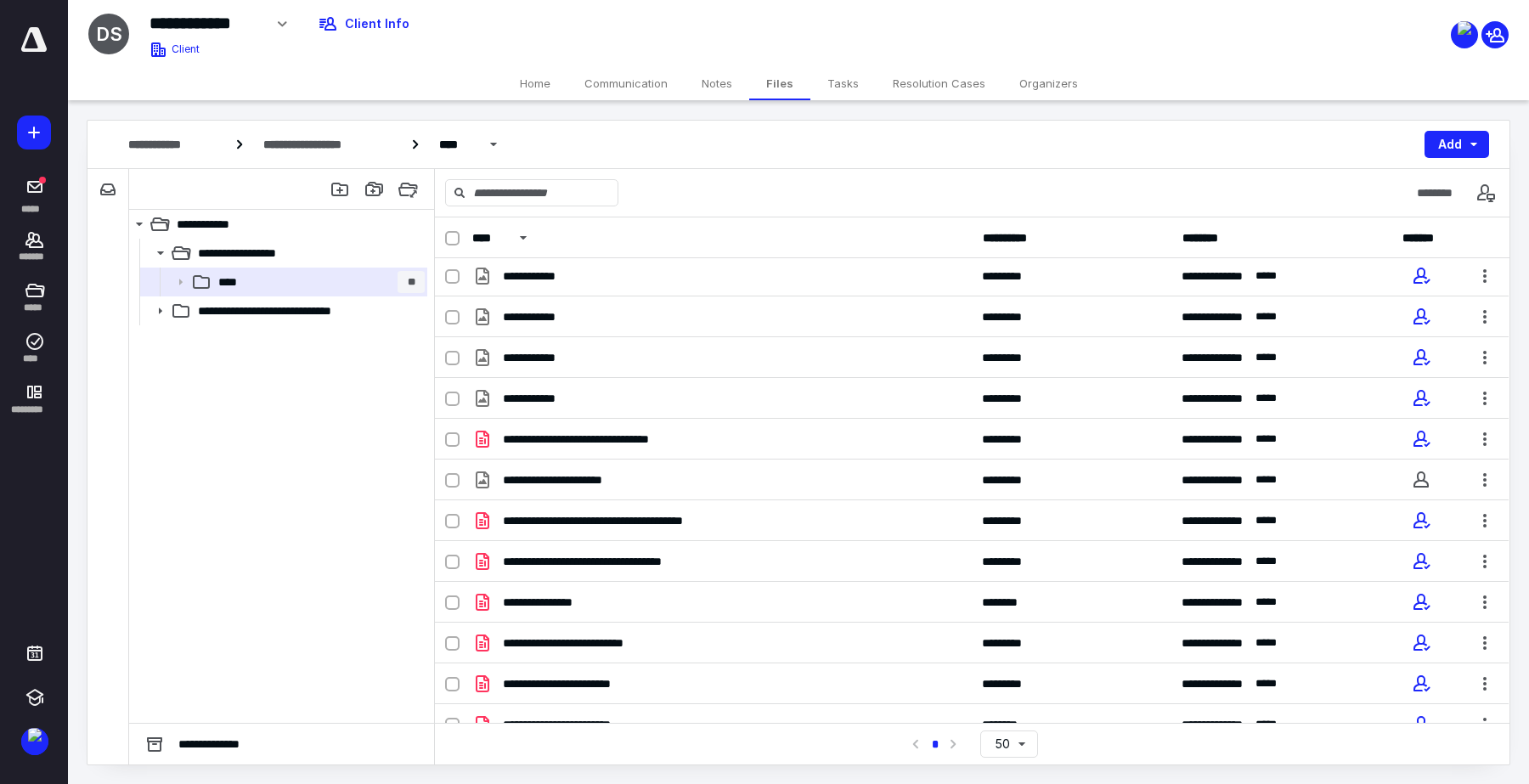 scroll, scrollTop: 1394, scrollLeft: 0, axis: vertical 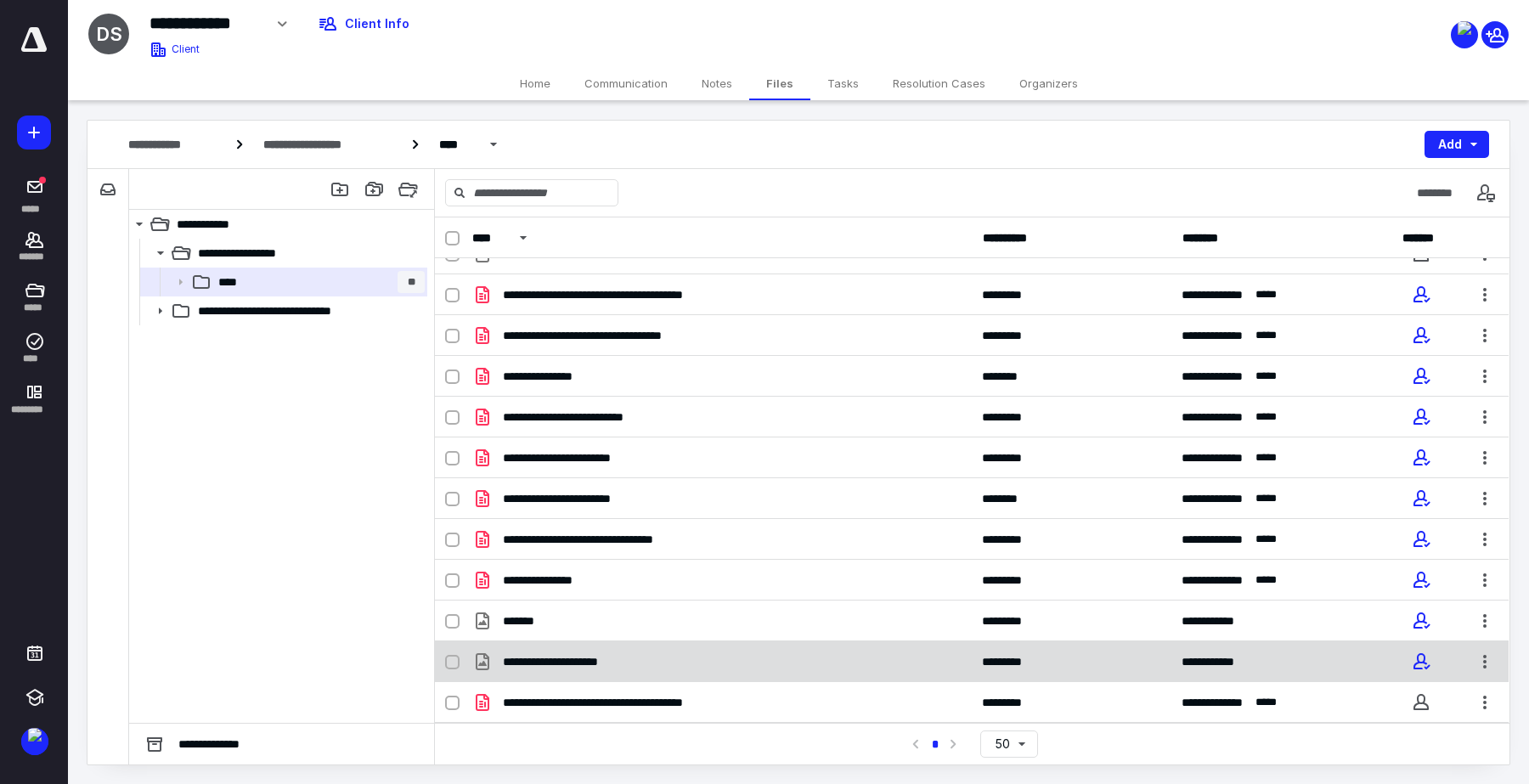 click on "**********" at bounding box center [972, 662] 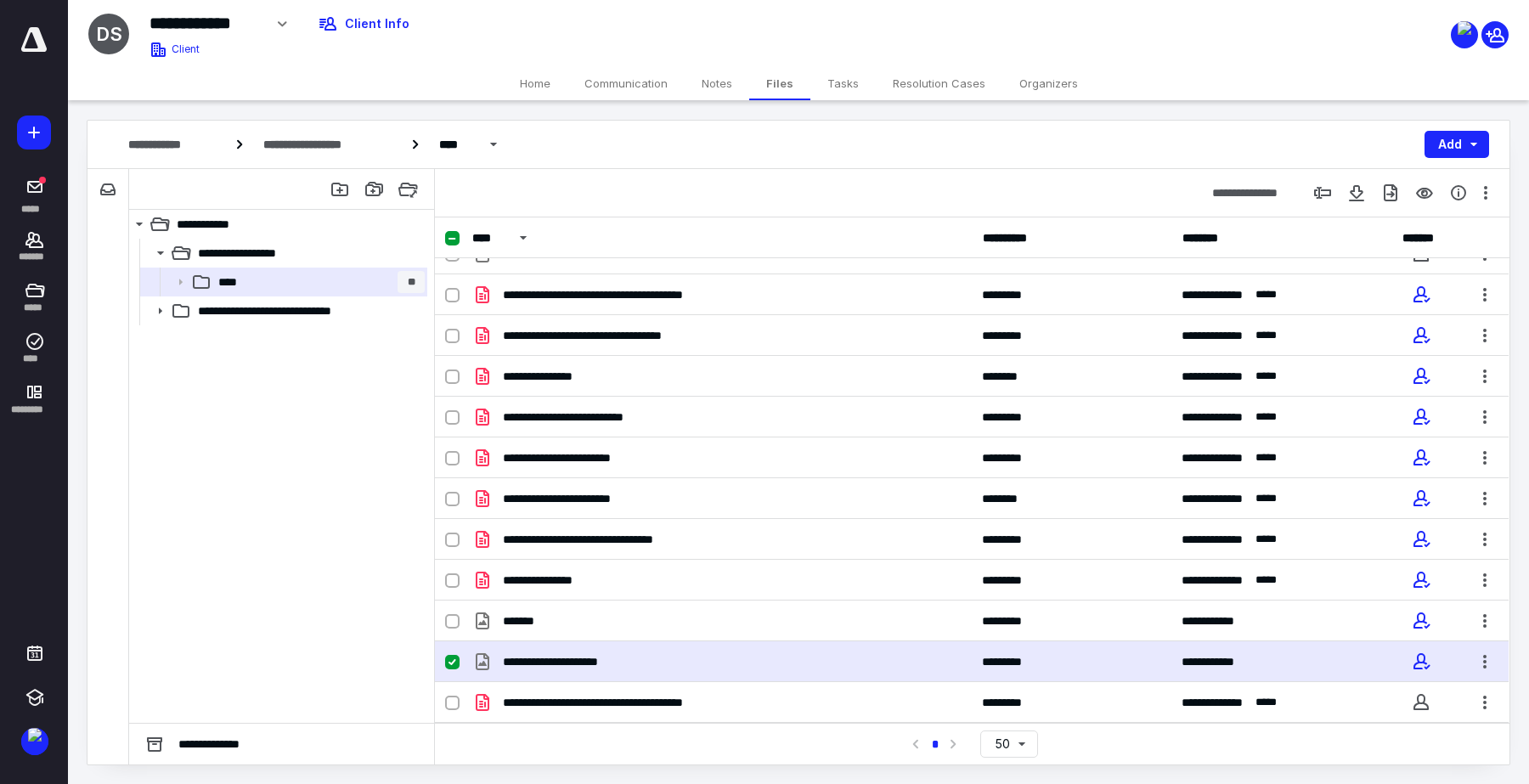 click on "**********" at bounding box center [972, 662] 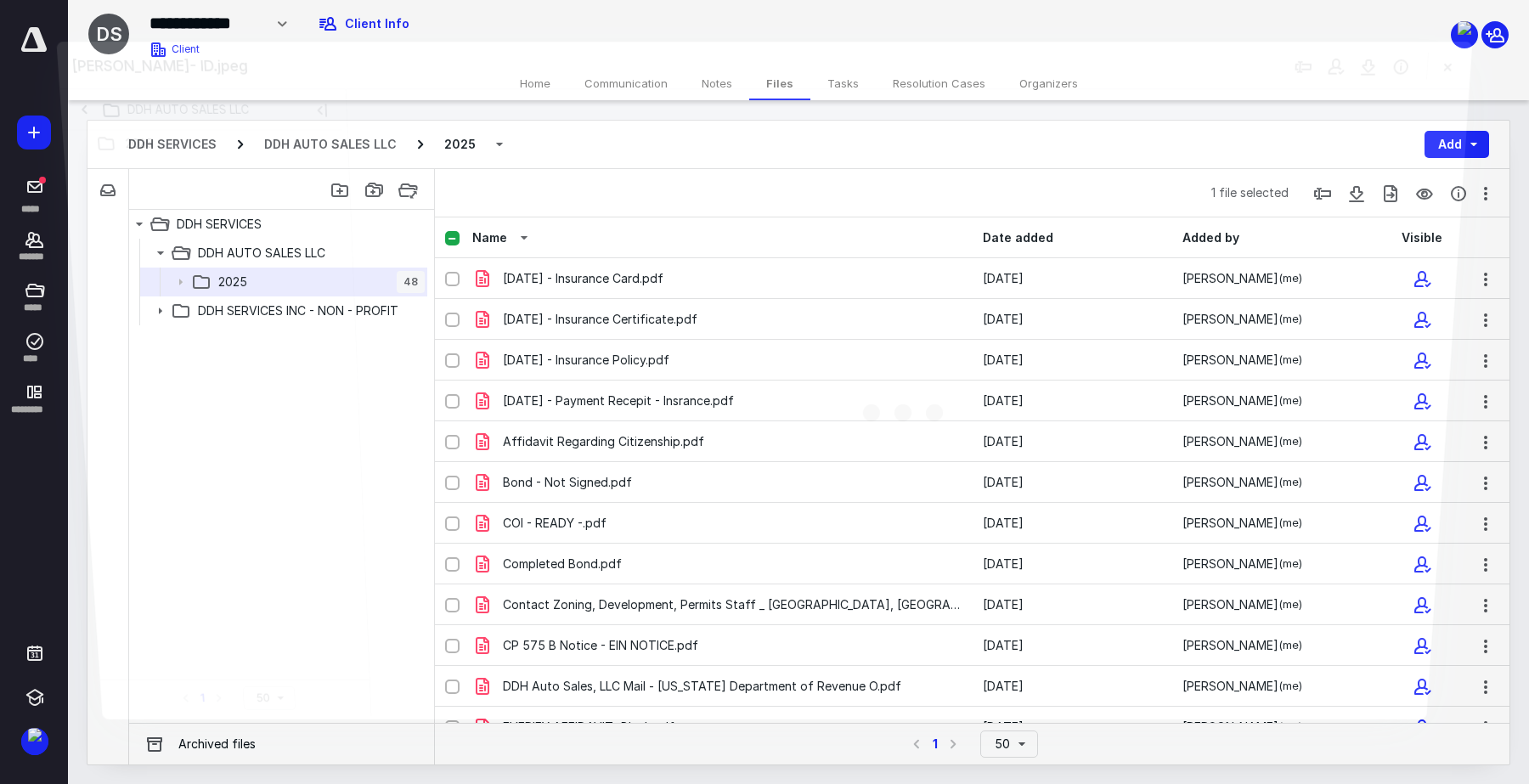 scroll, scrollTop: 1502, scrollLeft: 0, axis: vertical 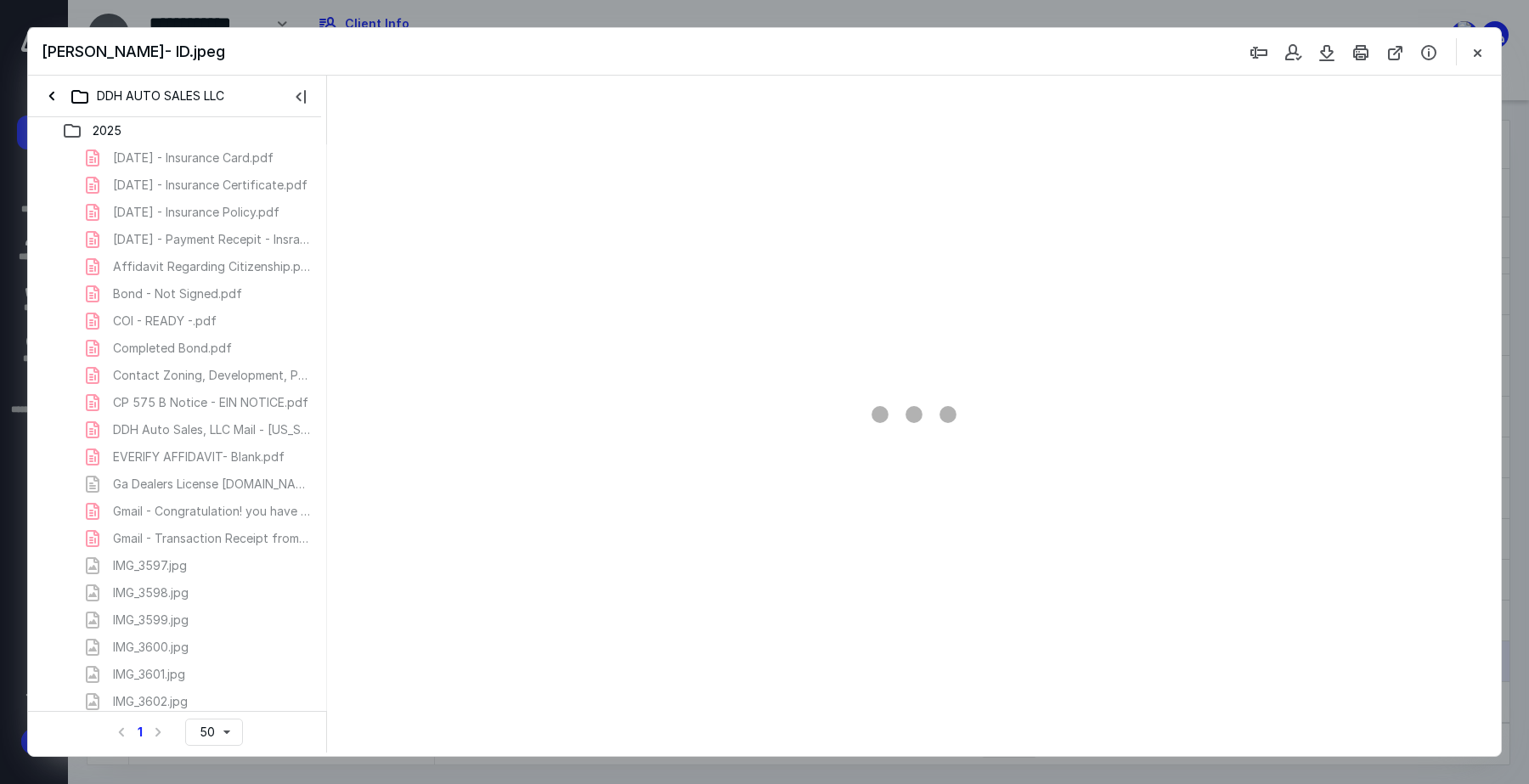 type on "173" 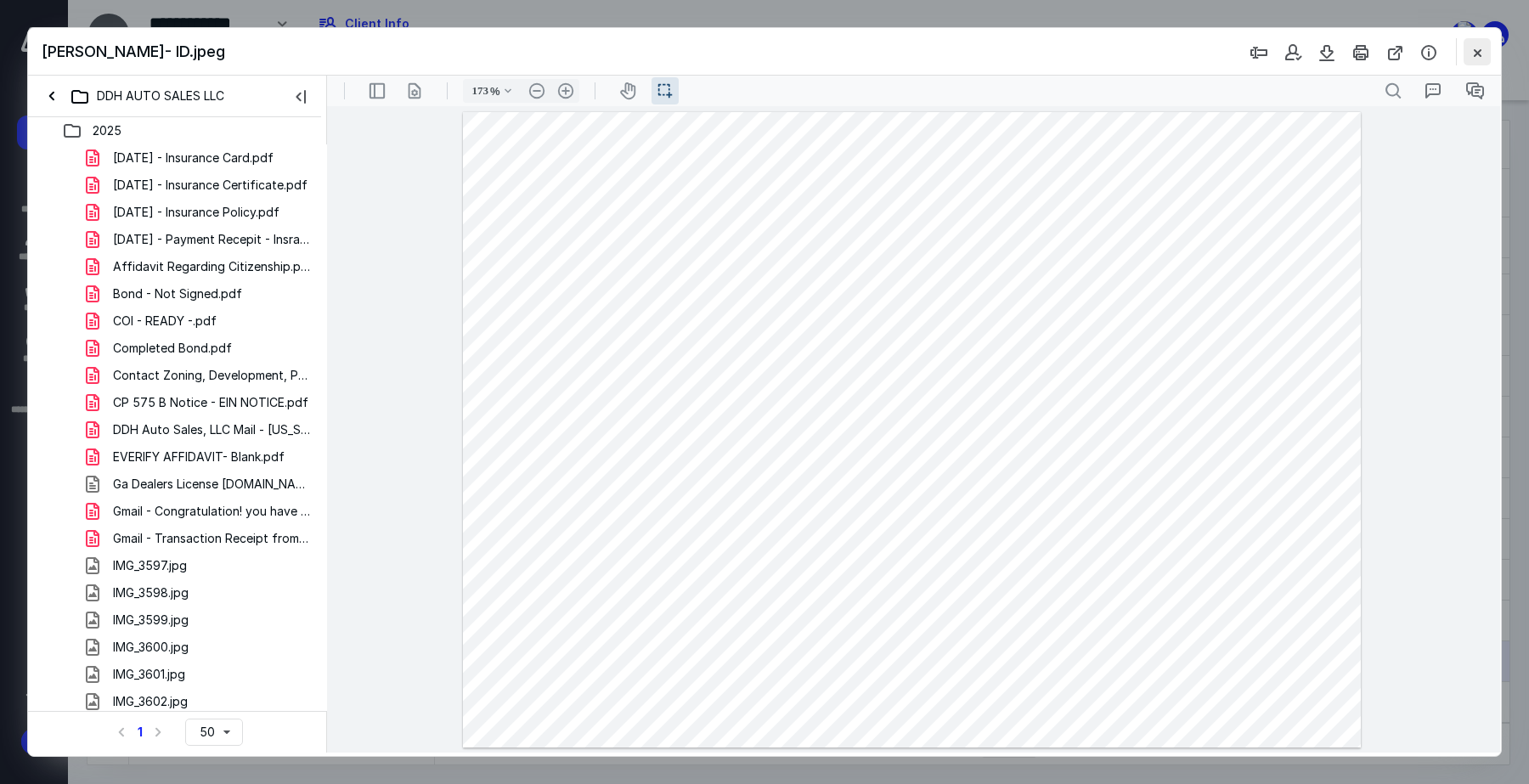 click at bounding box center (1477, 52) 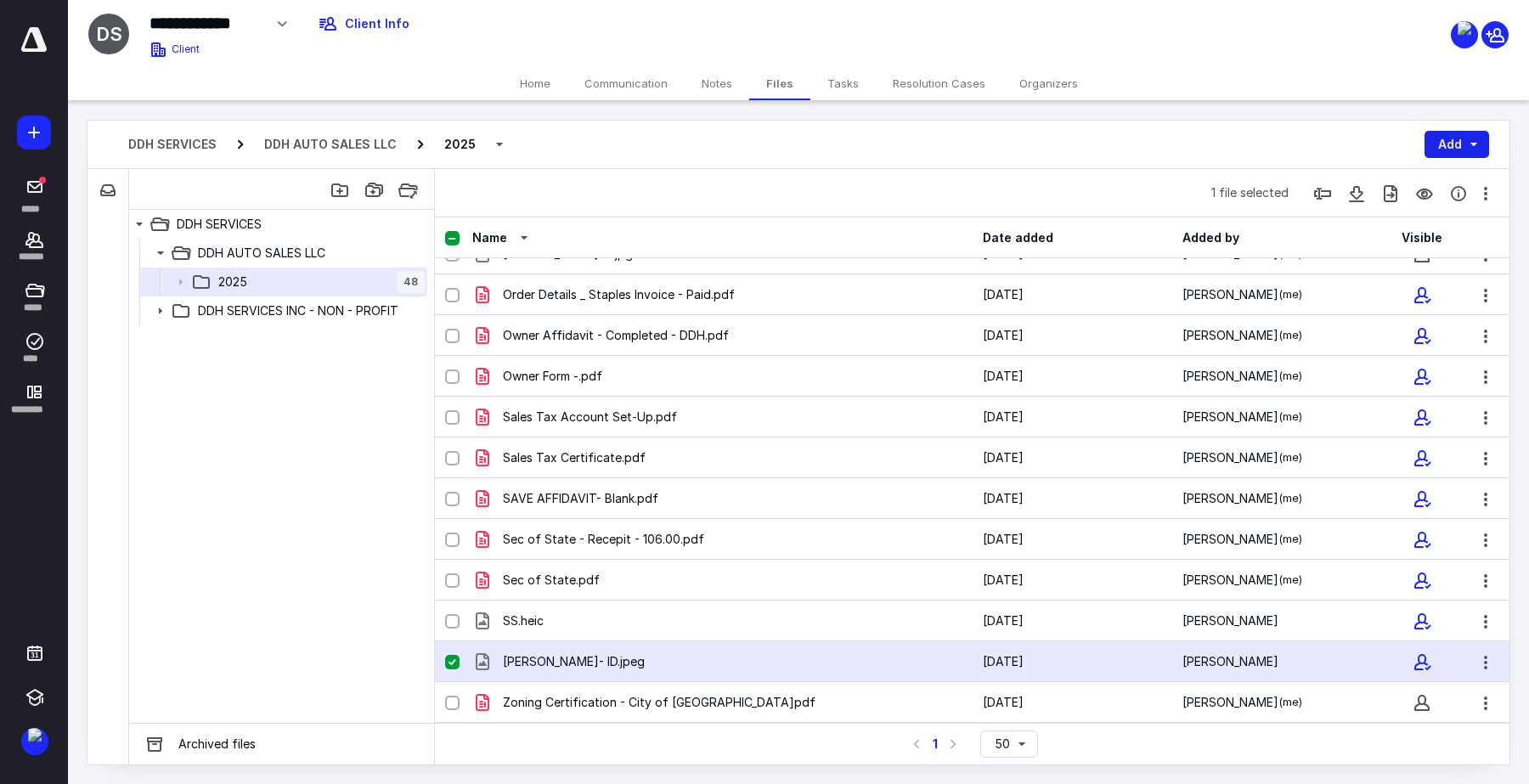 click on "Add" at bounding box center [1457, 144] 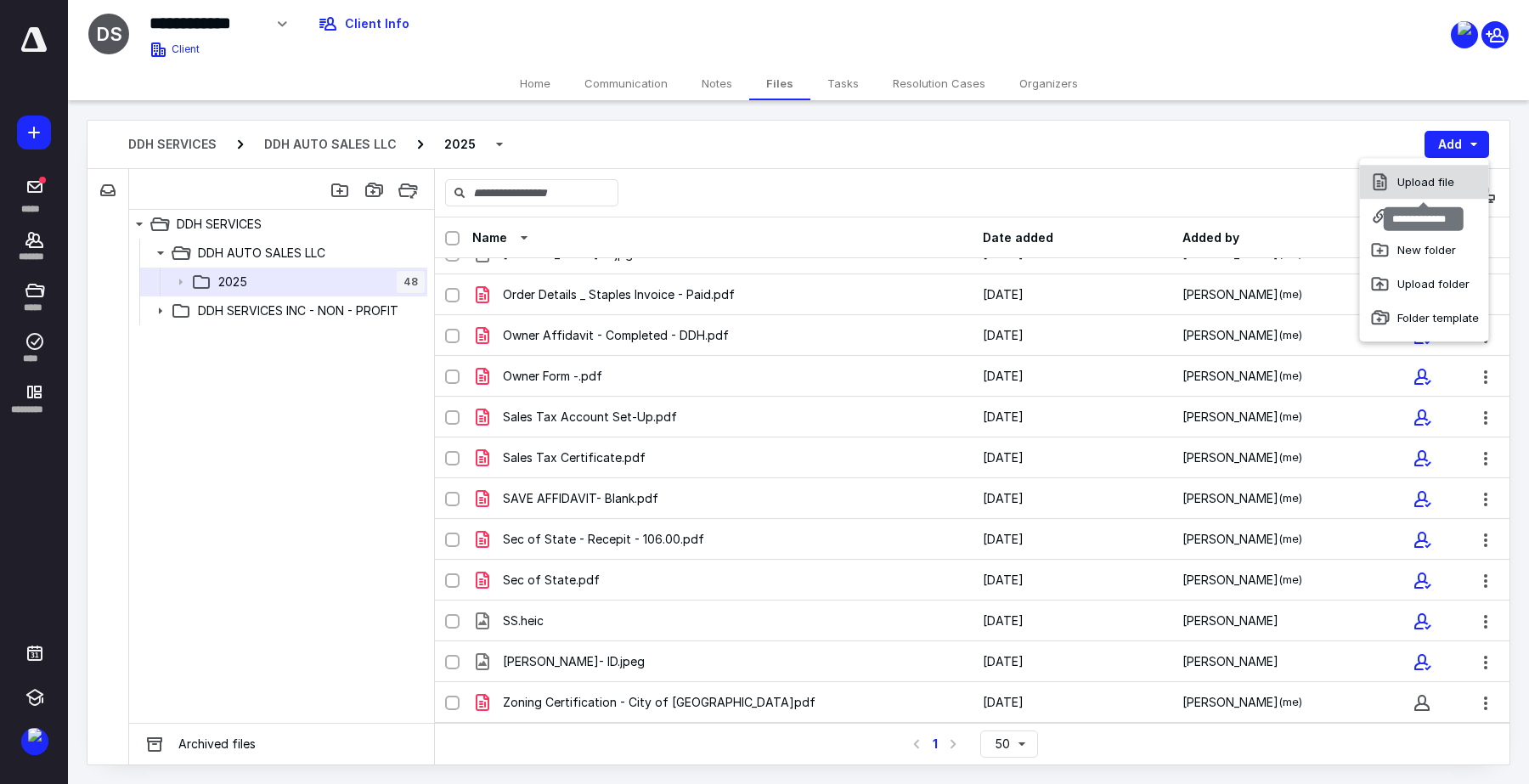 click on "Upload file" at bounding box center [1425, 182] 